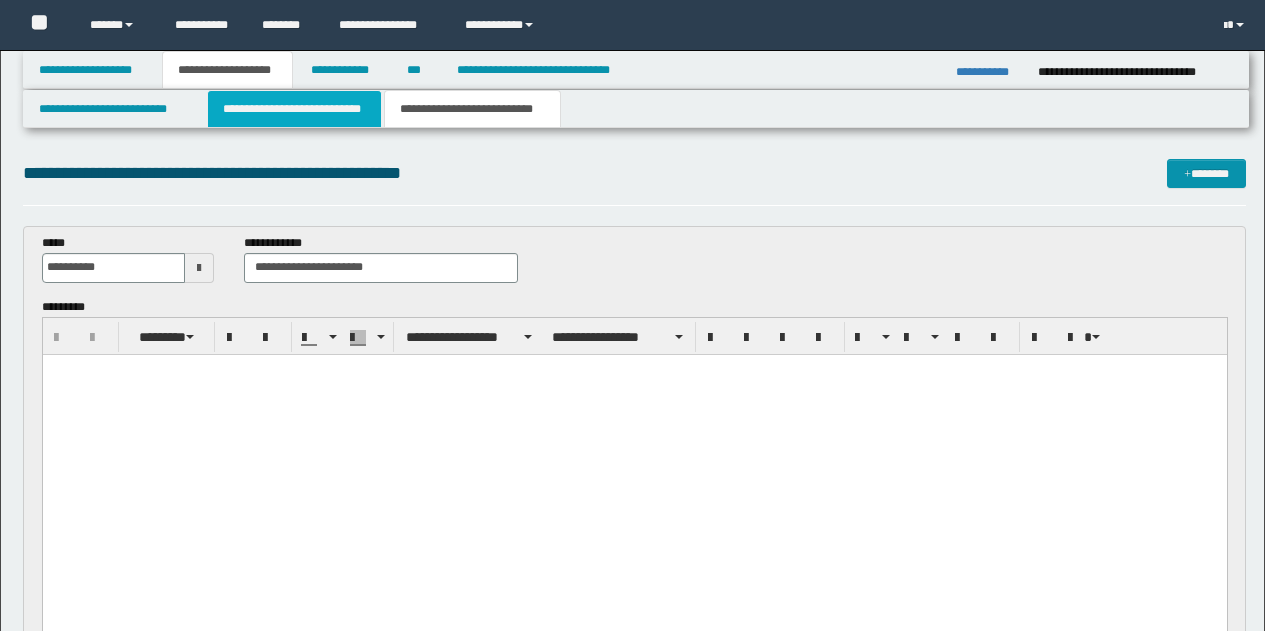 scroll, scrollTop: 500, scrollLeft: 0, axis: vertical 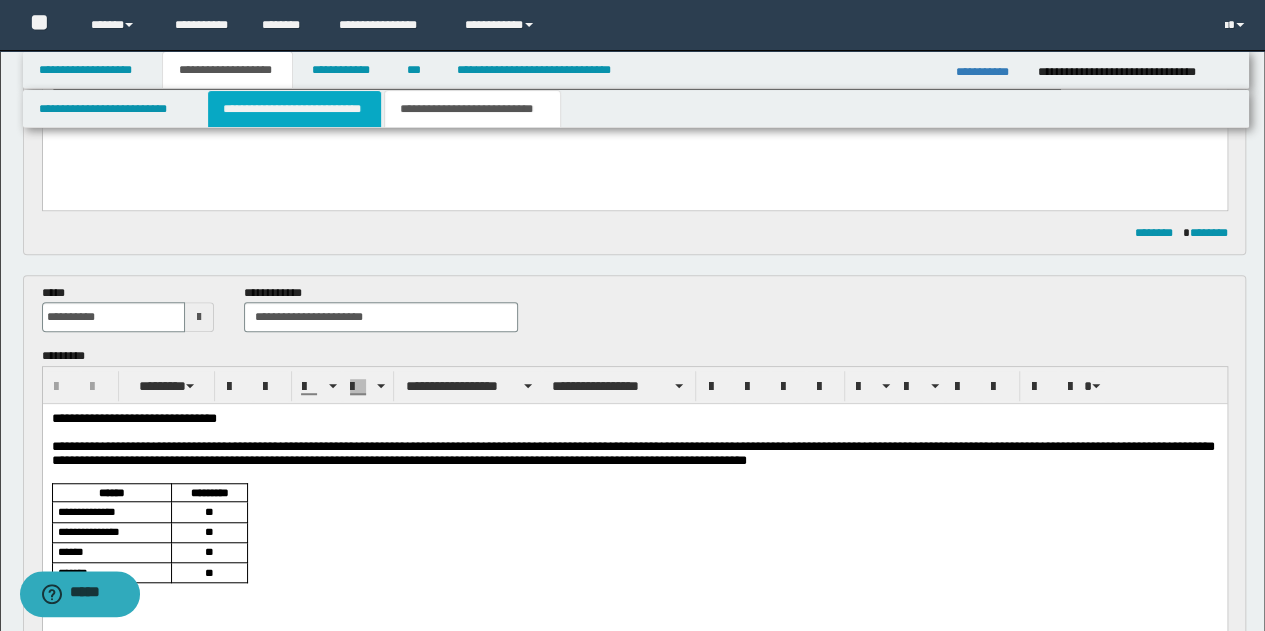 click on "**********" at bounding box center (294, 109) 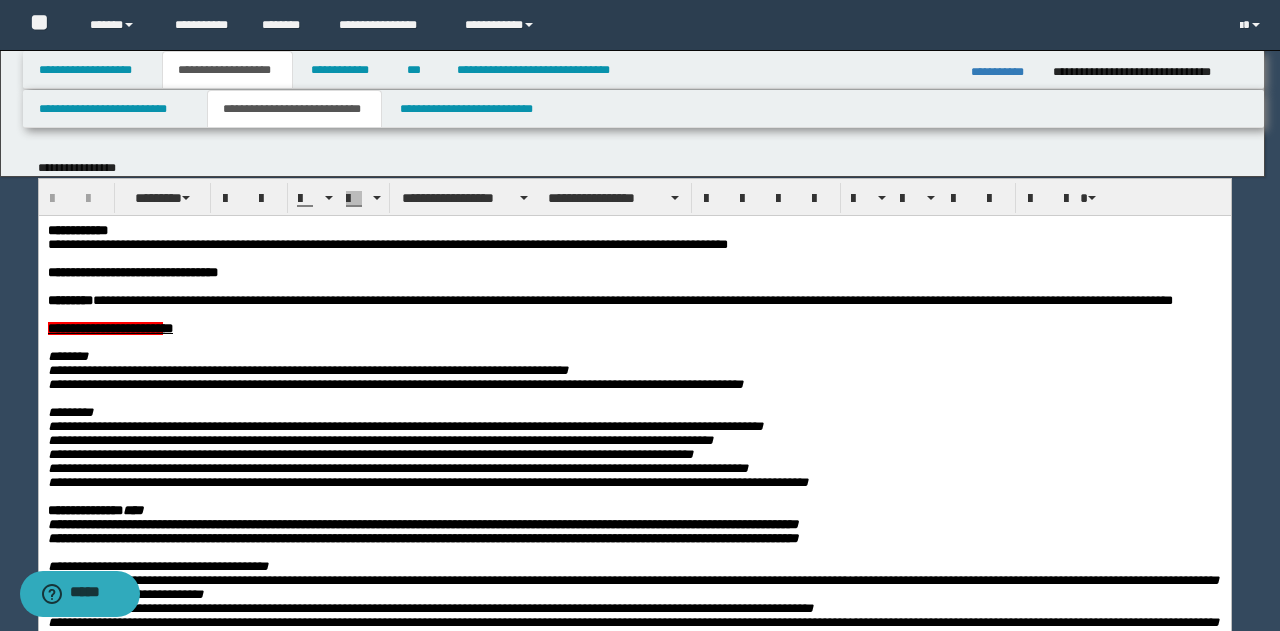 scroll, scrollTop: 0, scrollLeft: 0, axis: both 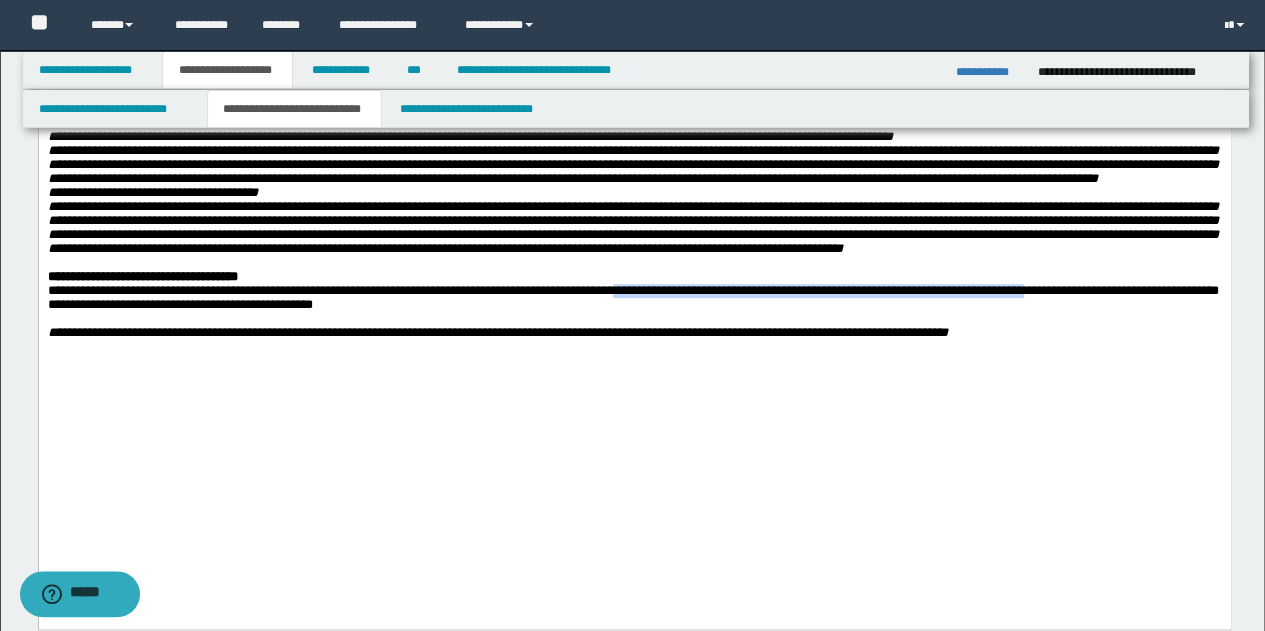 drag, startPoint x: 670, startPoint y: 437, endPoint x: 1109, endPoint y: 434, distance: 439.01025 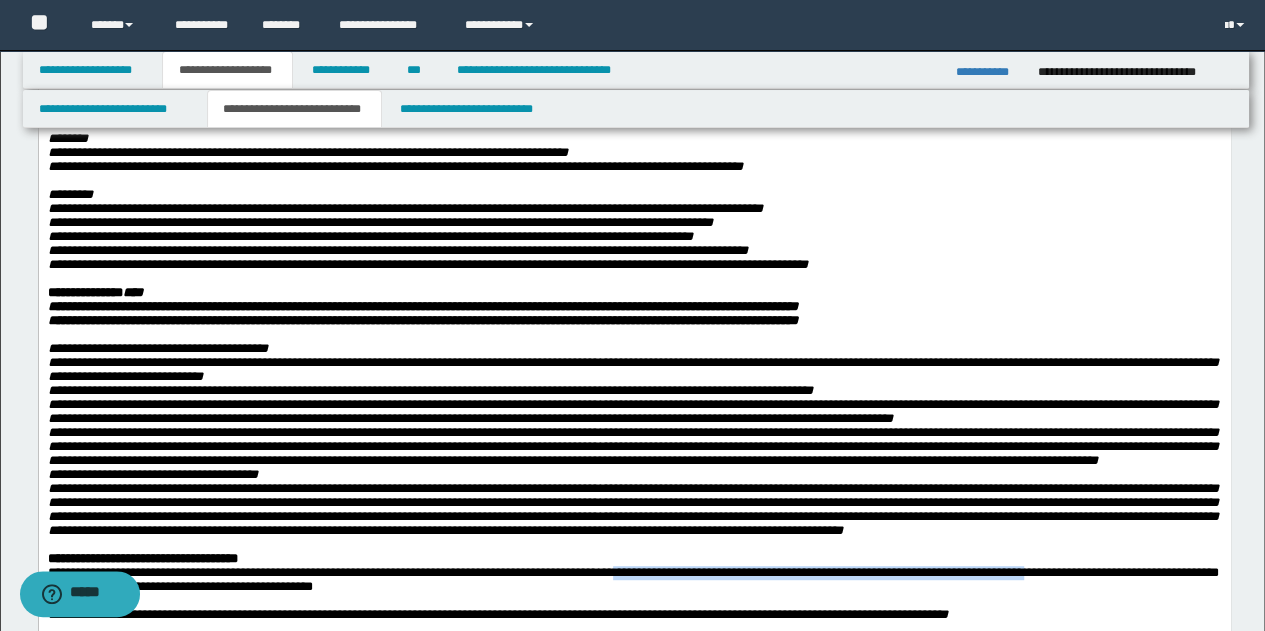 scroll, scrollTop: 200, scrollLeft: 0, axis: vertical 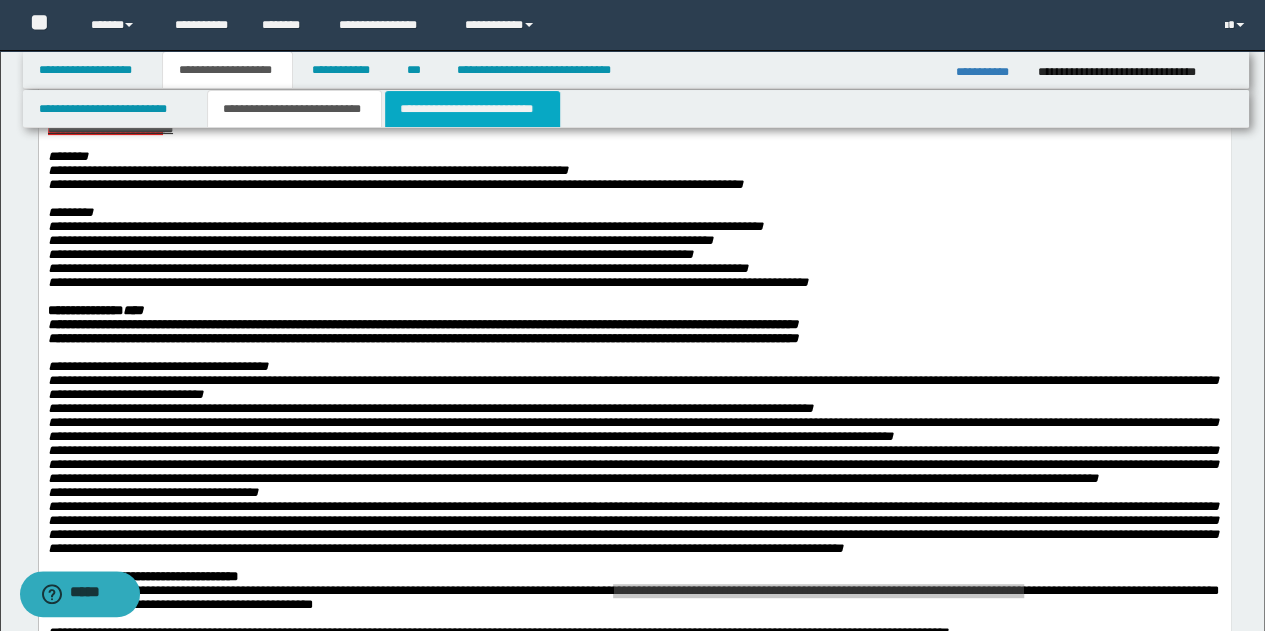 click on "**********" at bounding box center (472, 109) 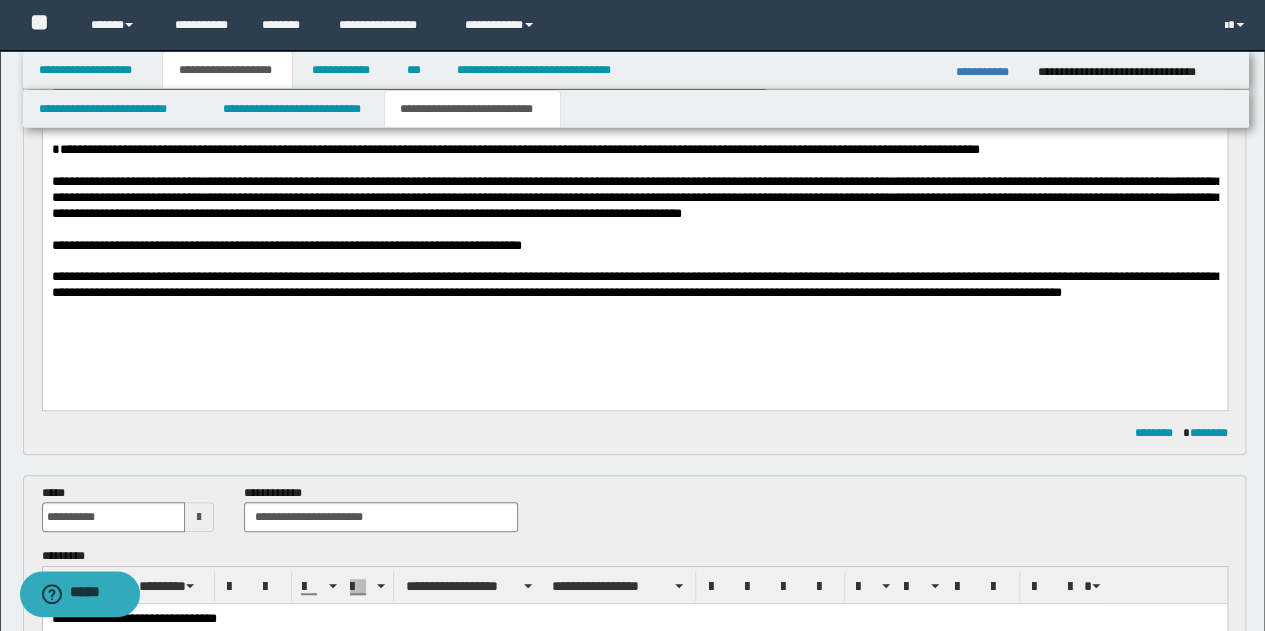 scroll, scrollTop: 0, scrollLeft: 0, axis: both 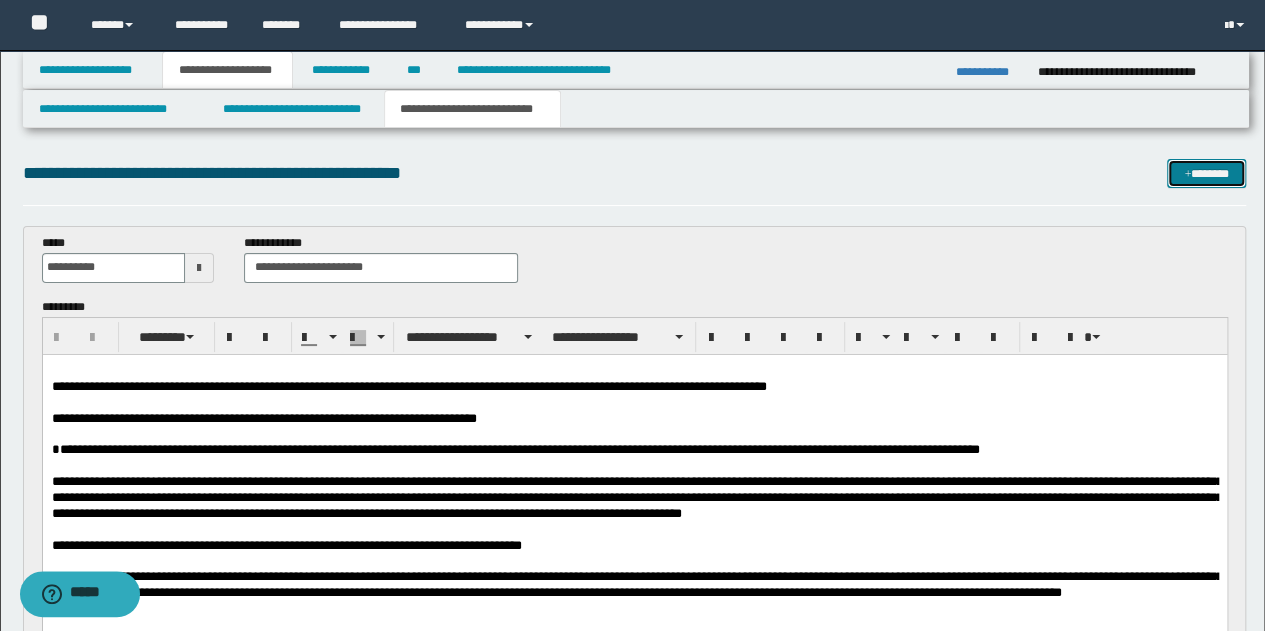 click on "*******" at bounding box center [1206, 173] 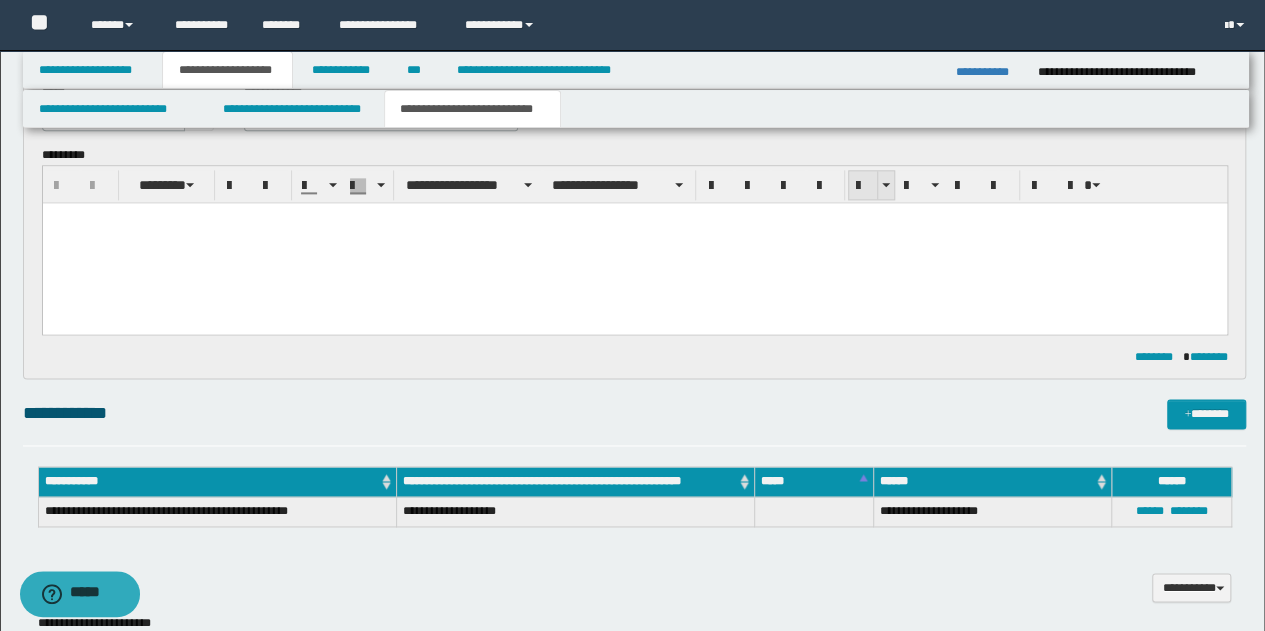 scroll, scrollTop: 0, scrollLeft: 0, axis: both 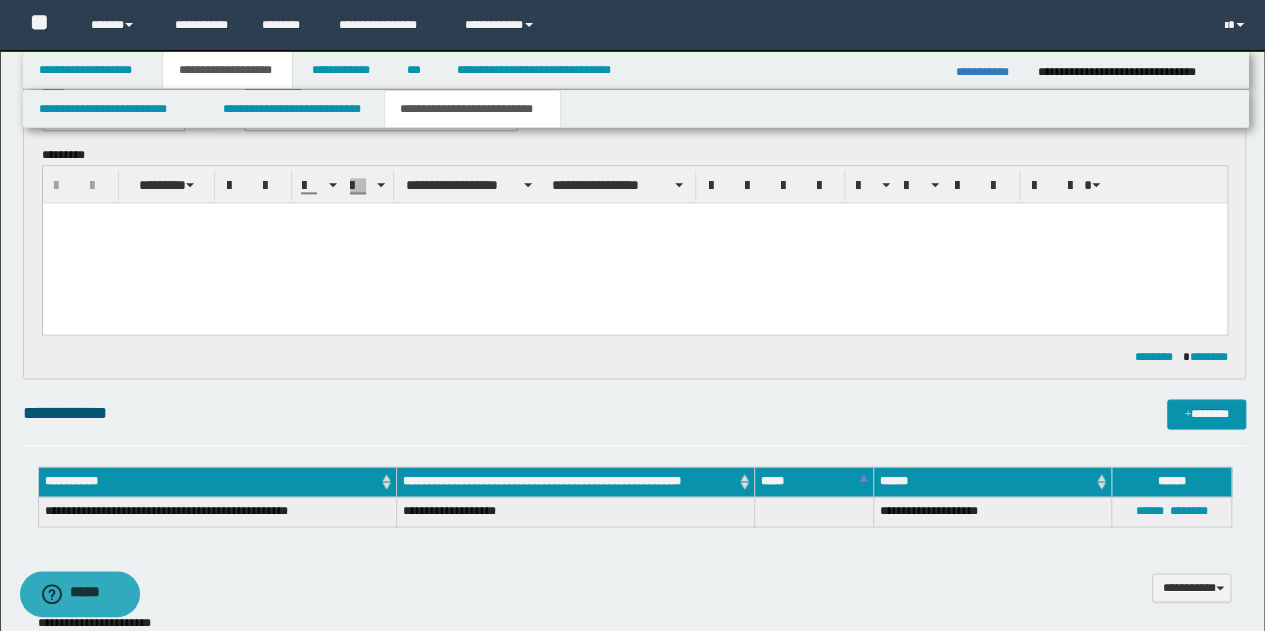 click at bounding box center [634, 217] 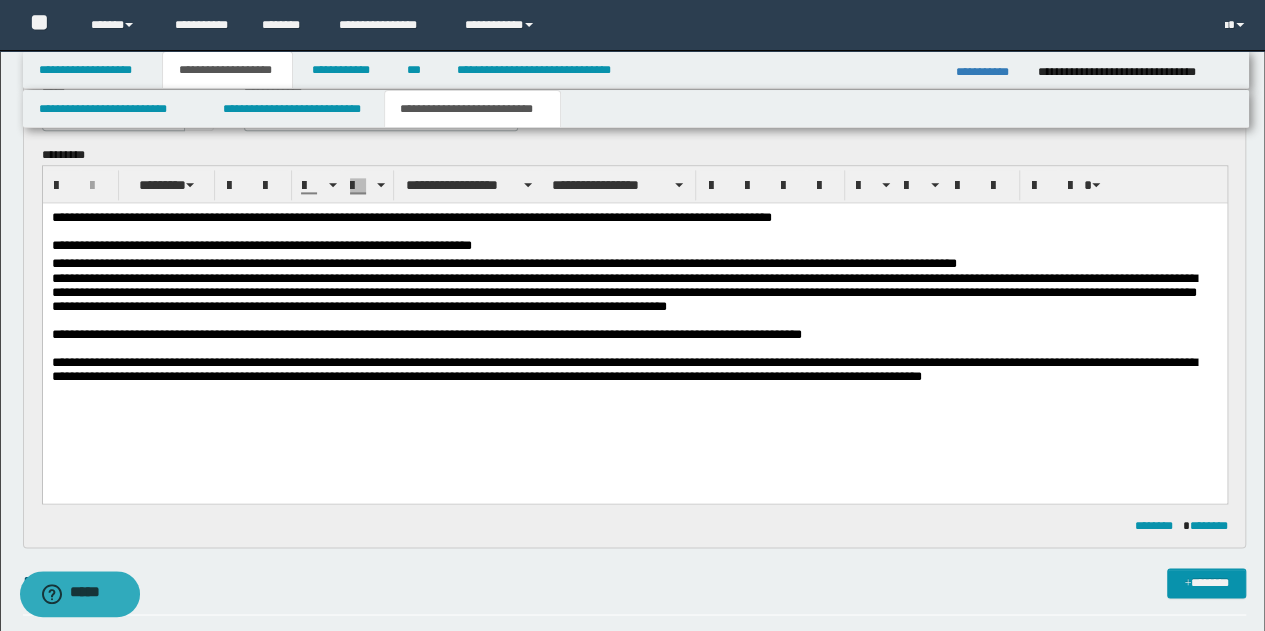 click on "**********" at bounding box center (634, 233) 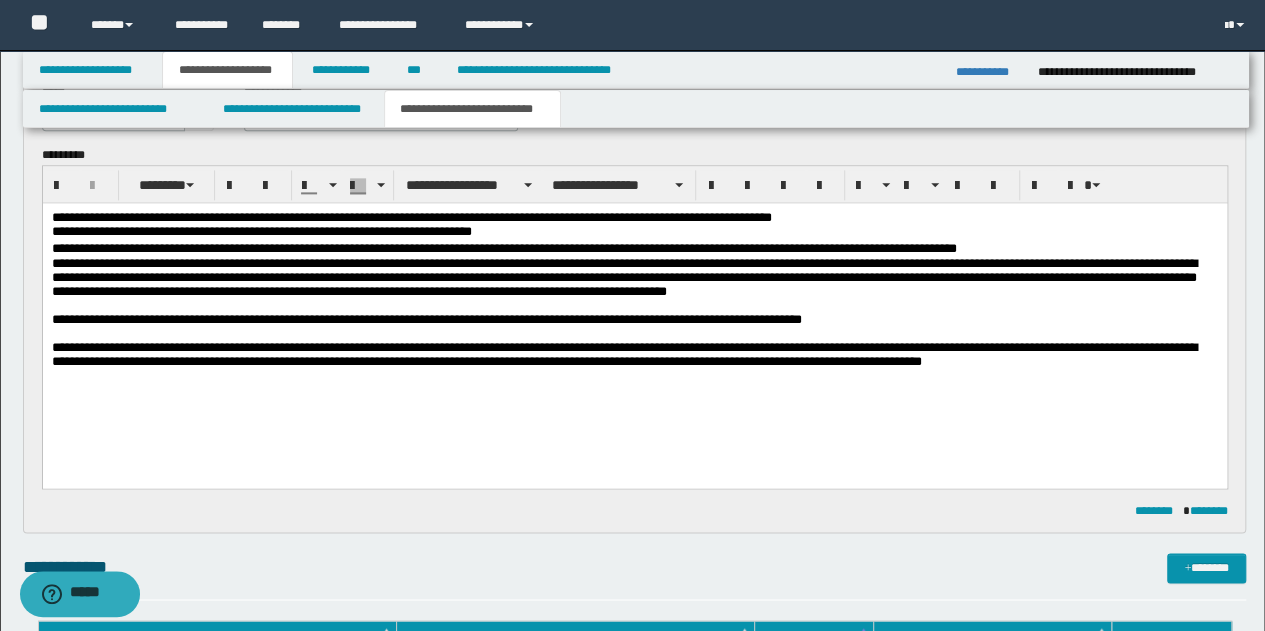 click on "**********" at bounding box center [634, 317] 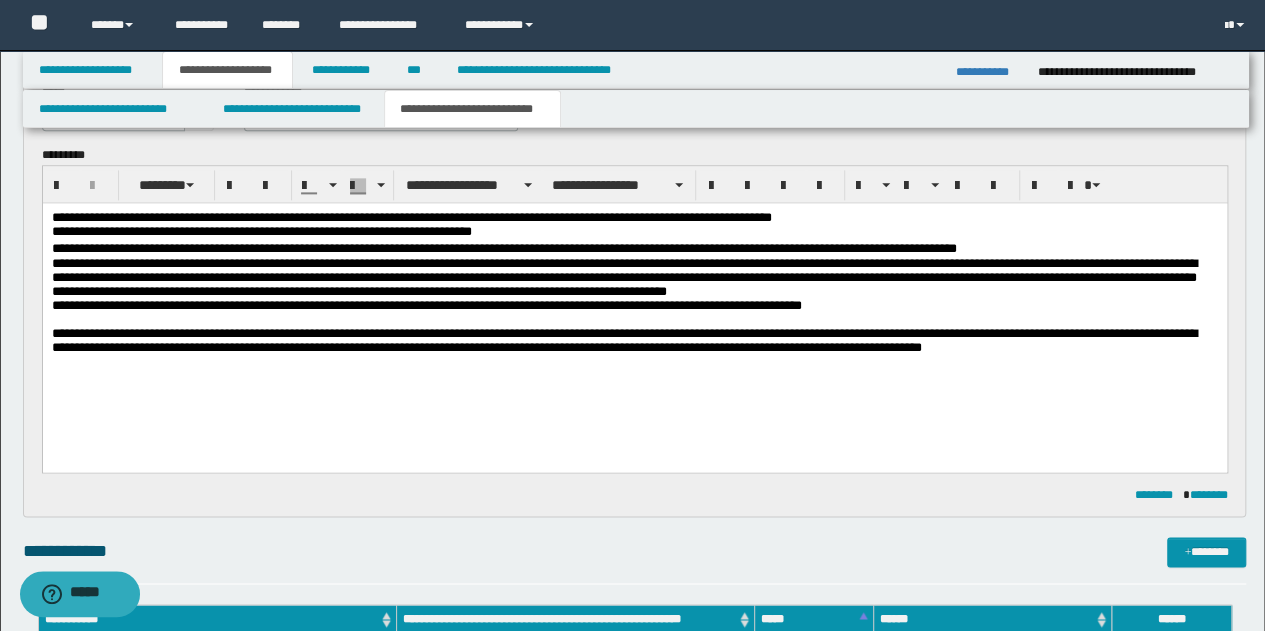 click on "**********" at bounding box center (634, 309) 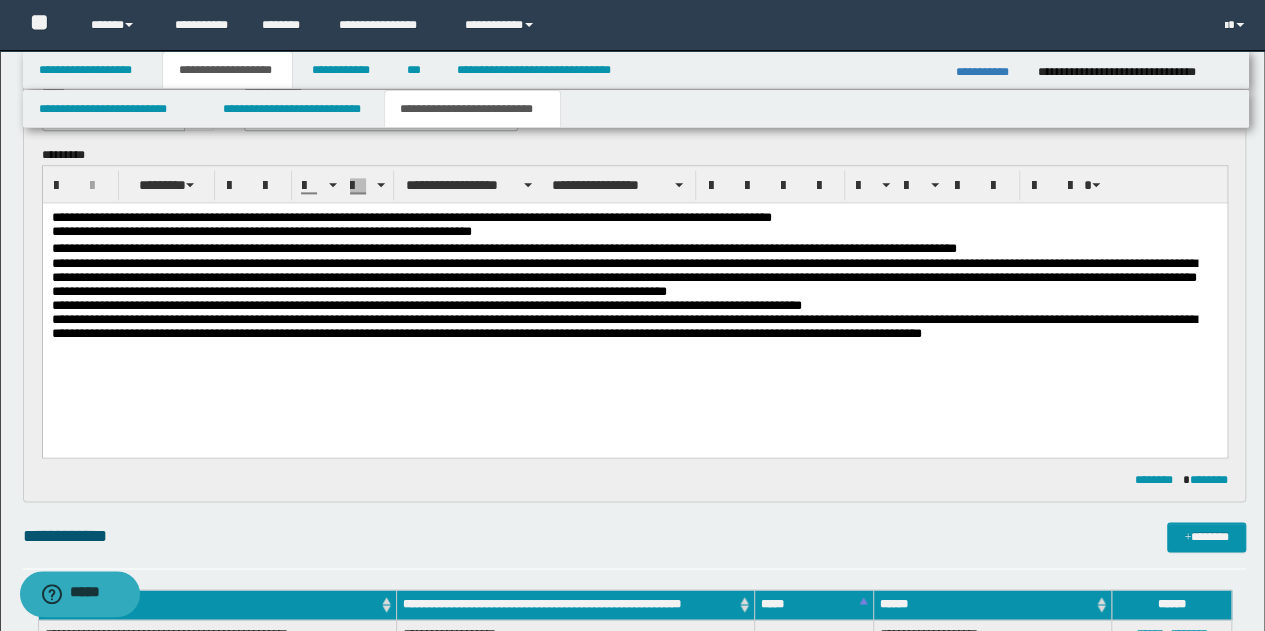 scroll, scrollTop: 1125, scrollLeft: 0, axis: vertical 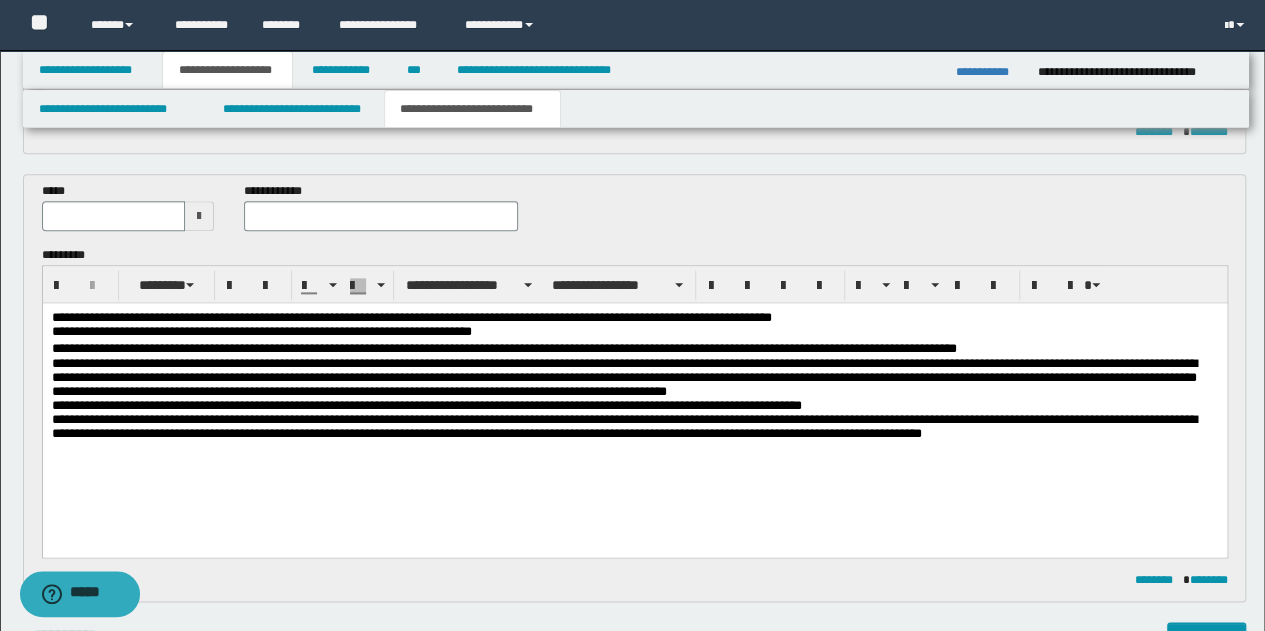 click at bounding box center (199, 216) 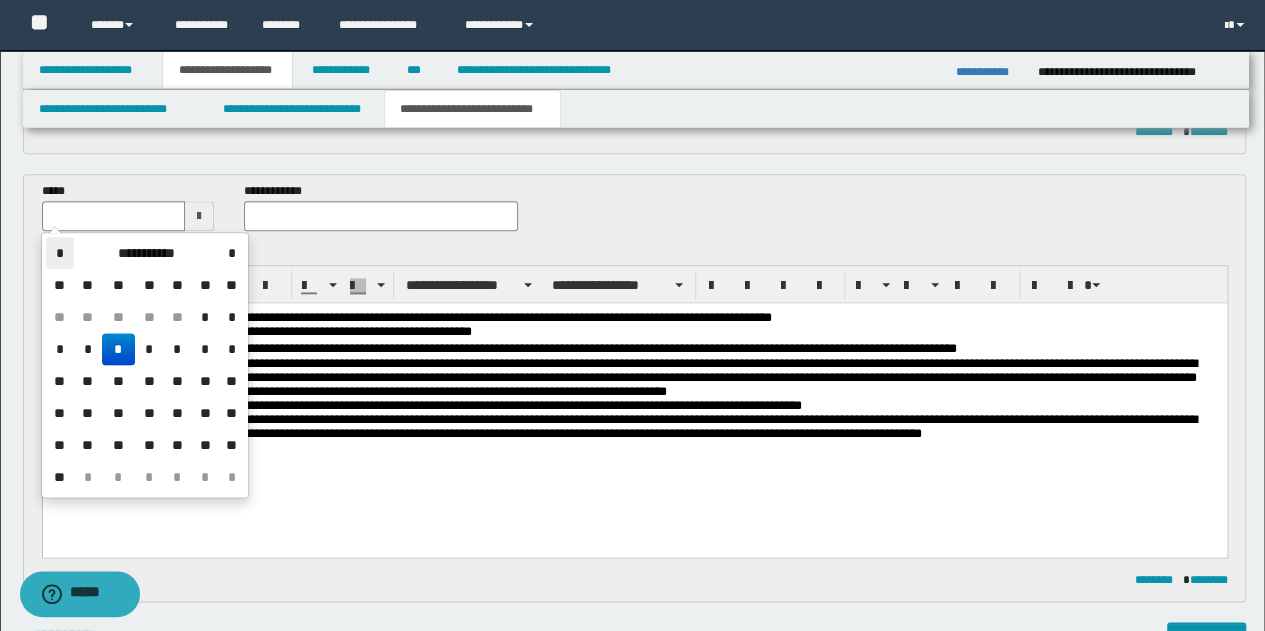 click on "*" at bounding box center [60, 253] 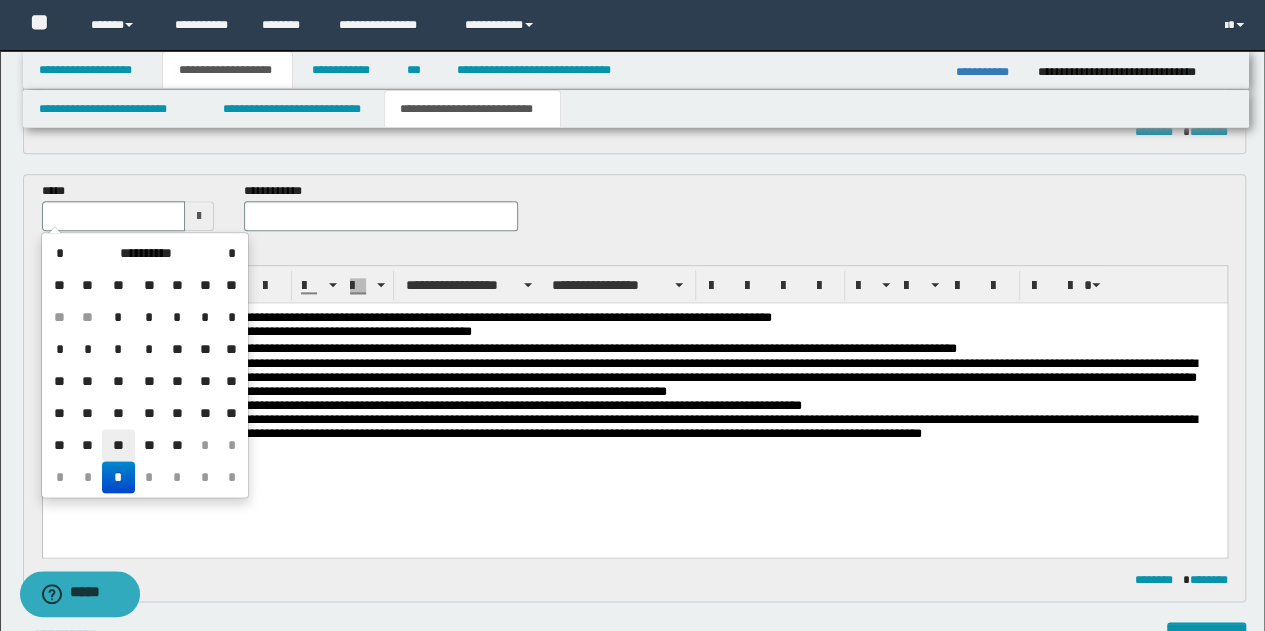 click on "**" at bounding box center (118, 445) 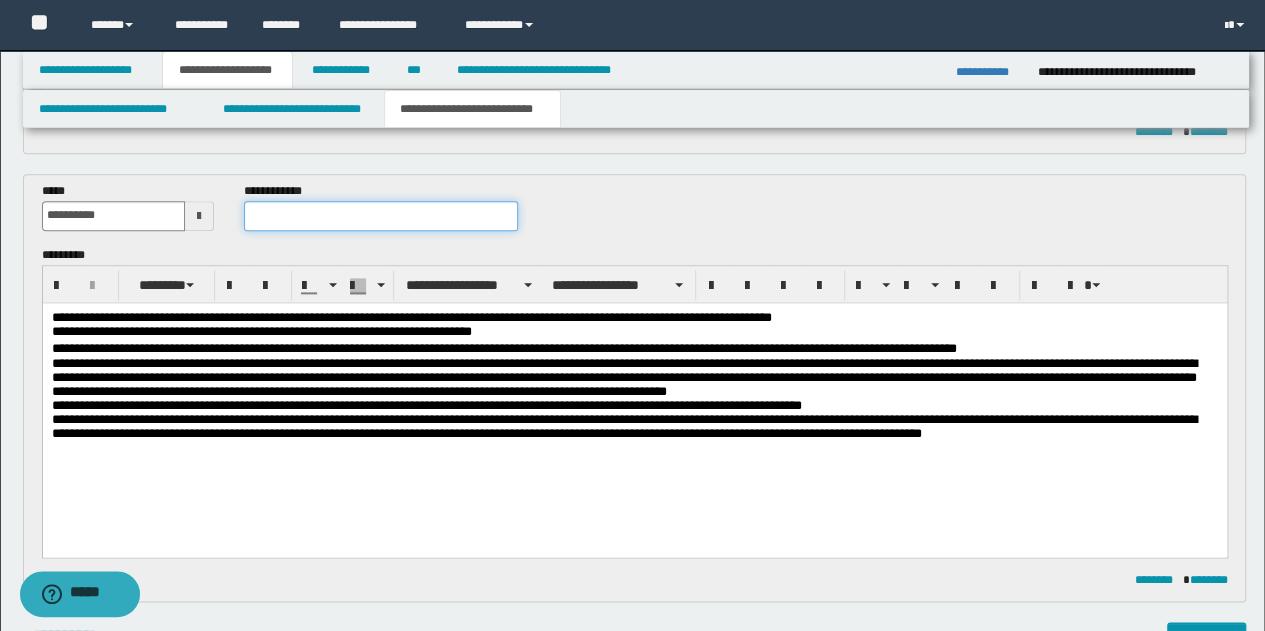 click at bounding box center (381, 216) 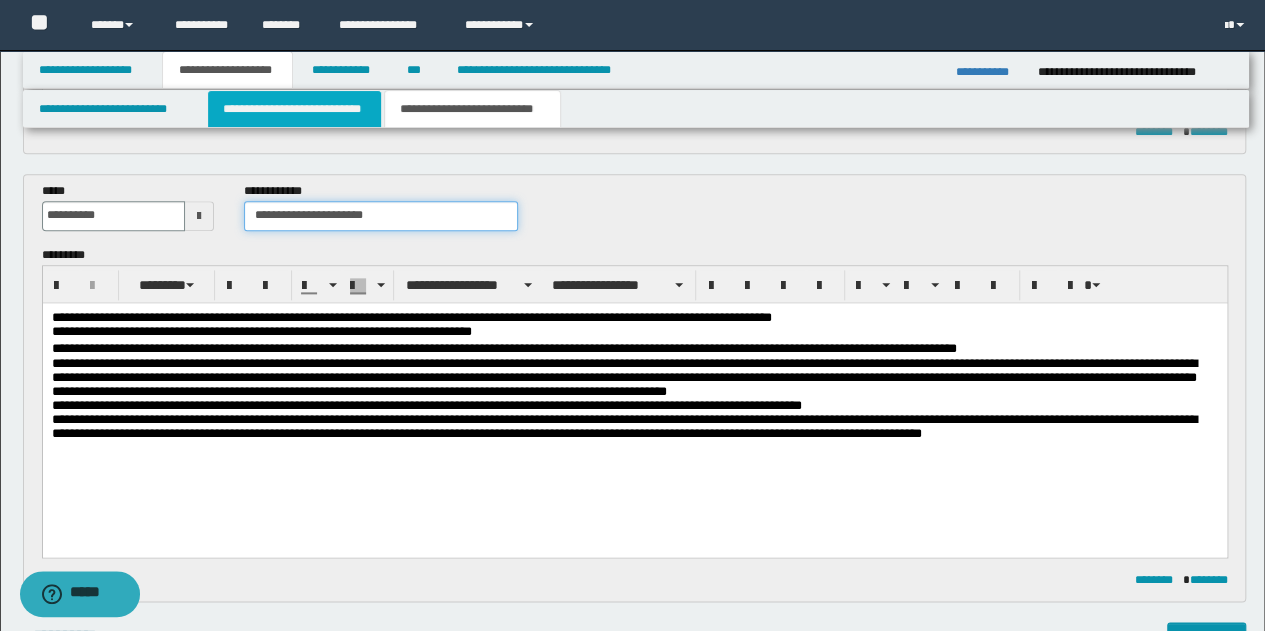 type on "**********" 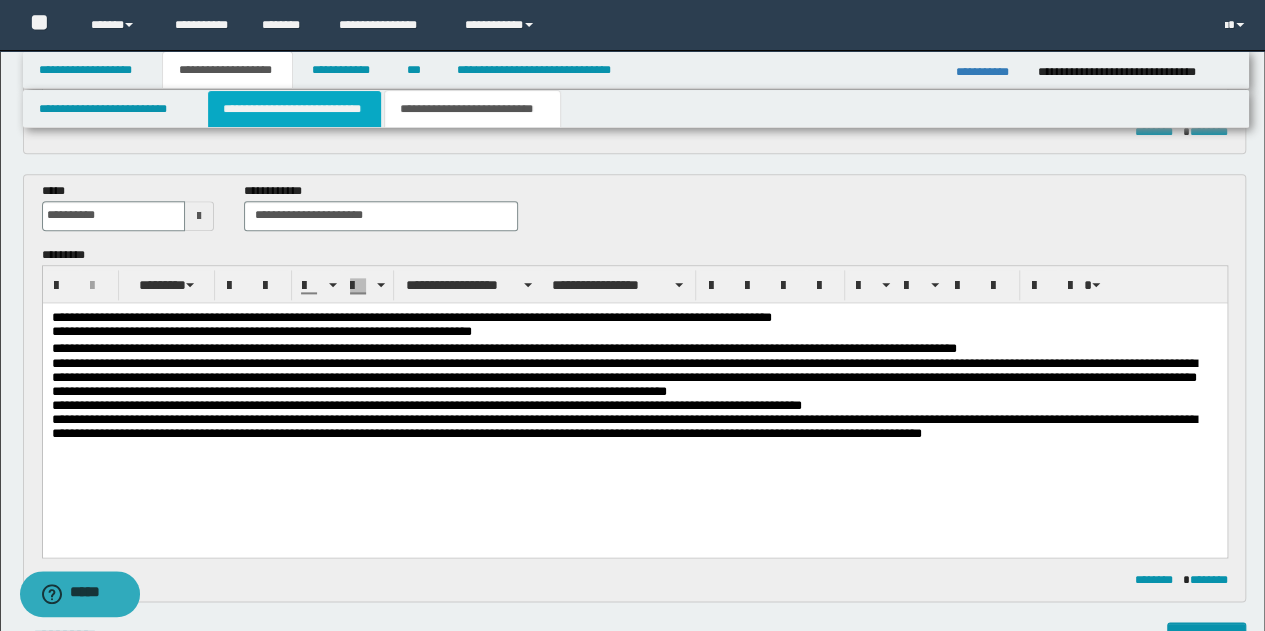 click on "**********" at bounding box center (294, 109) 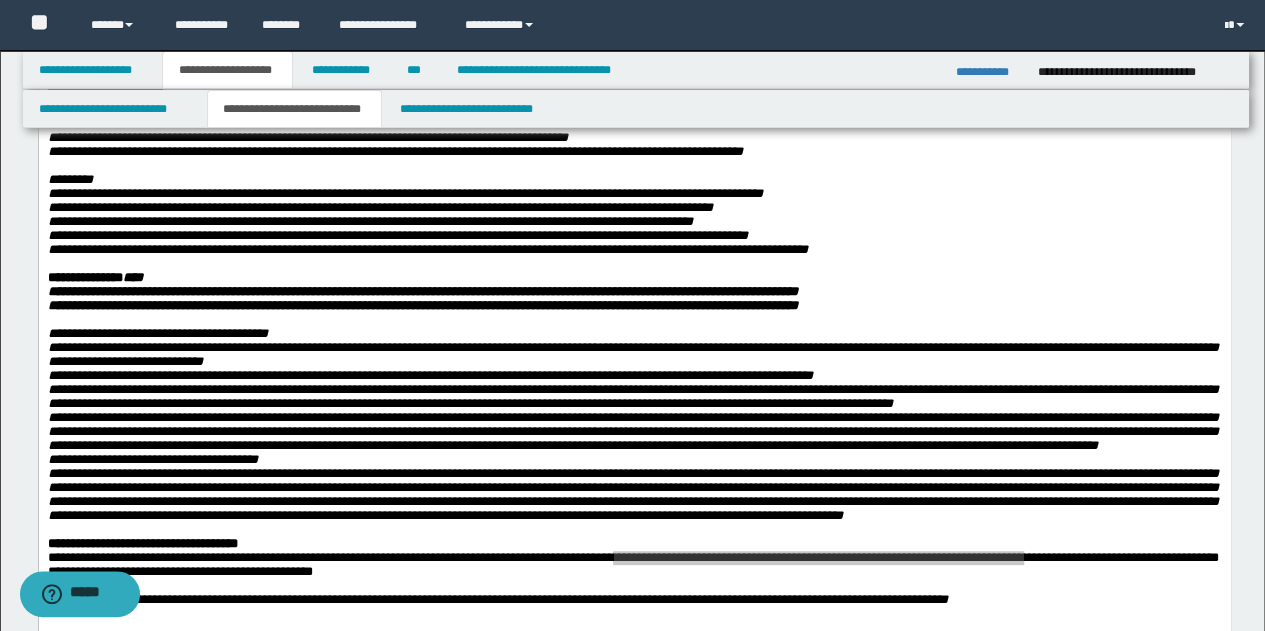 scroll, scrollTop: 225, scrollLeft: 0, axis: vertical 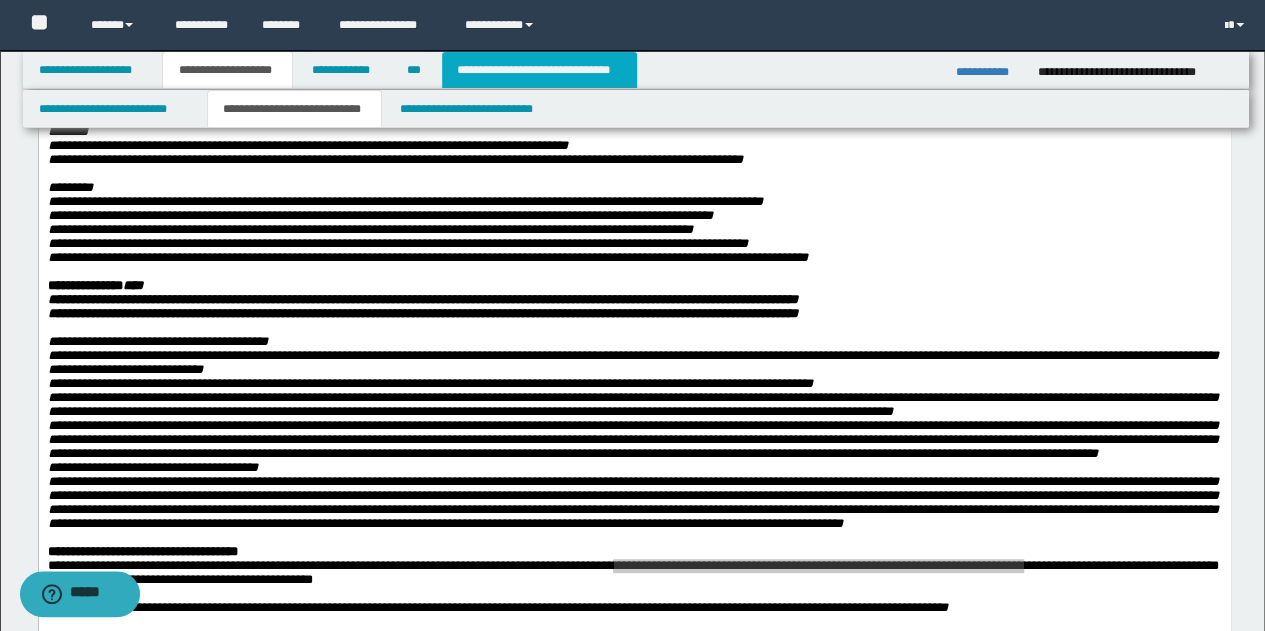 click on "**********" at bounding box center (539, 70) 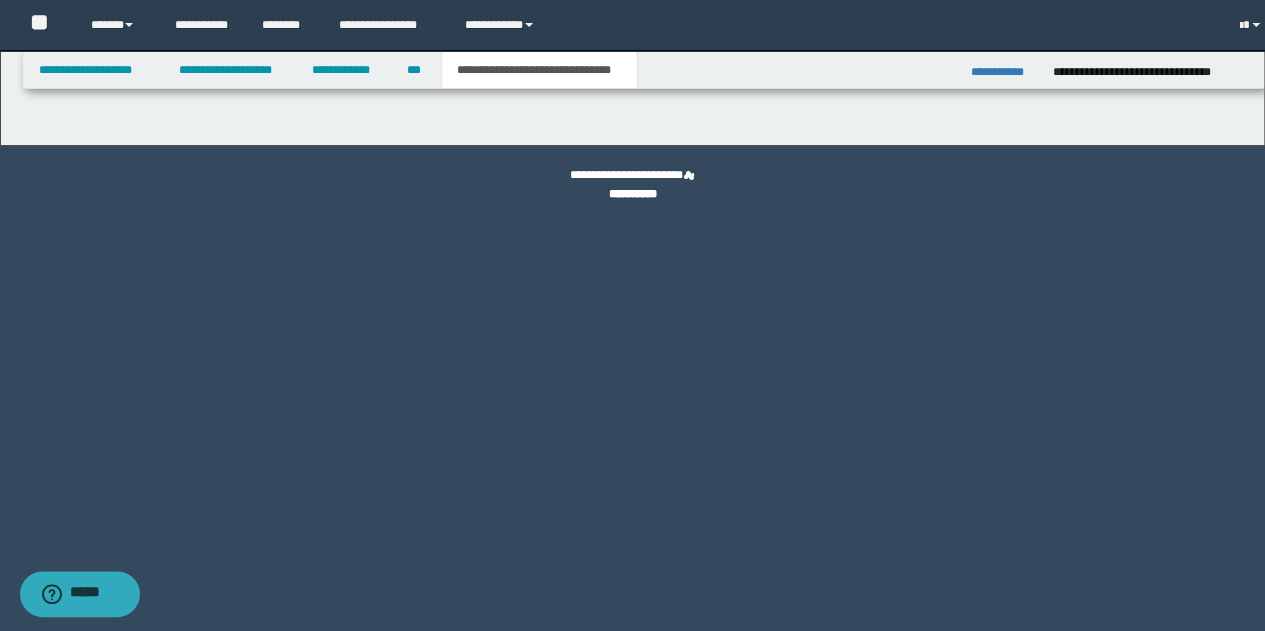 scroll, scrollTop: 0, scrollLeft: 0, axis: both 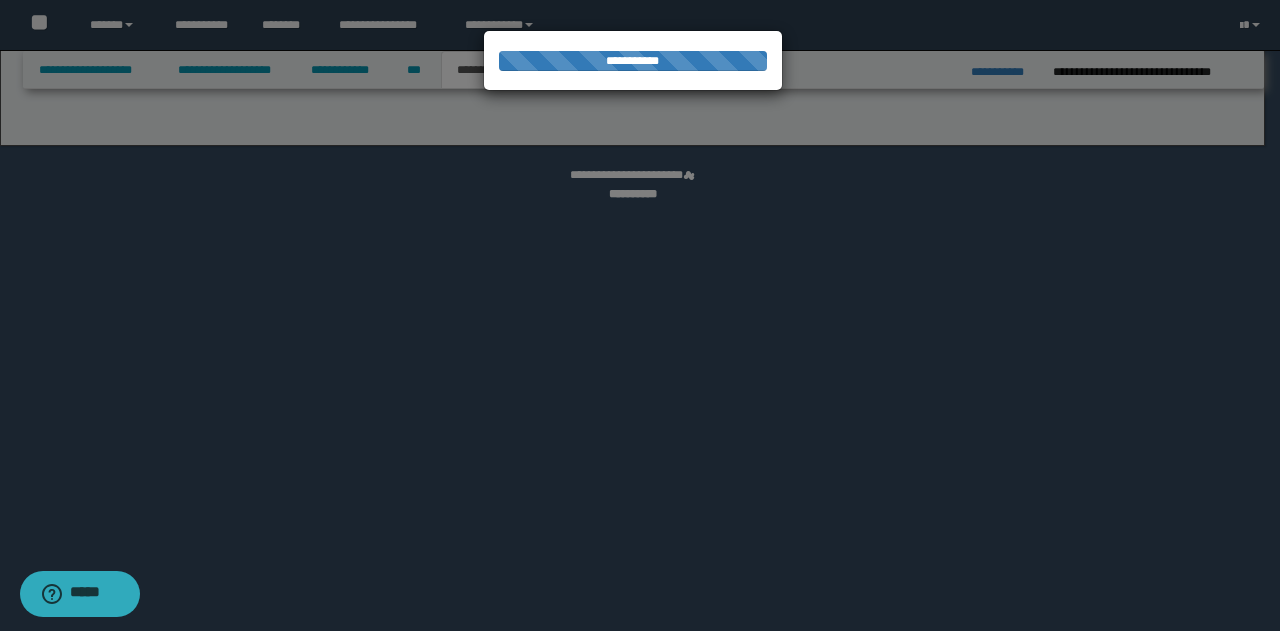 select on "*" 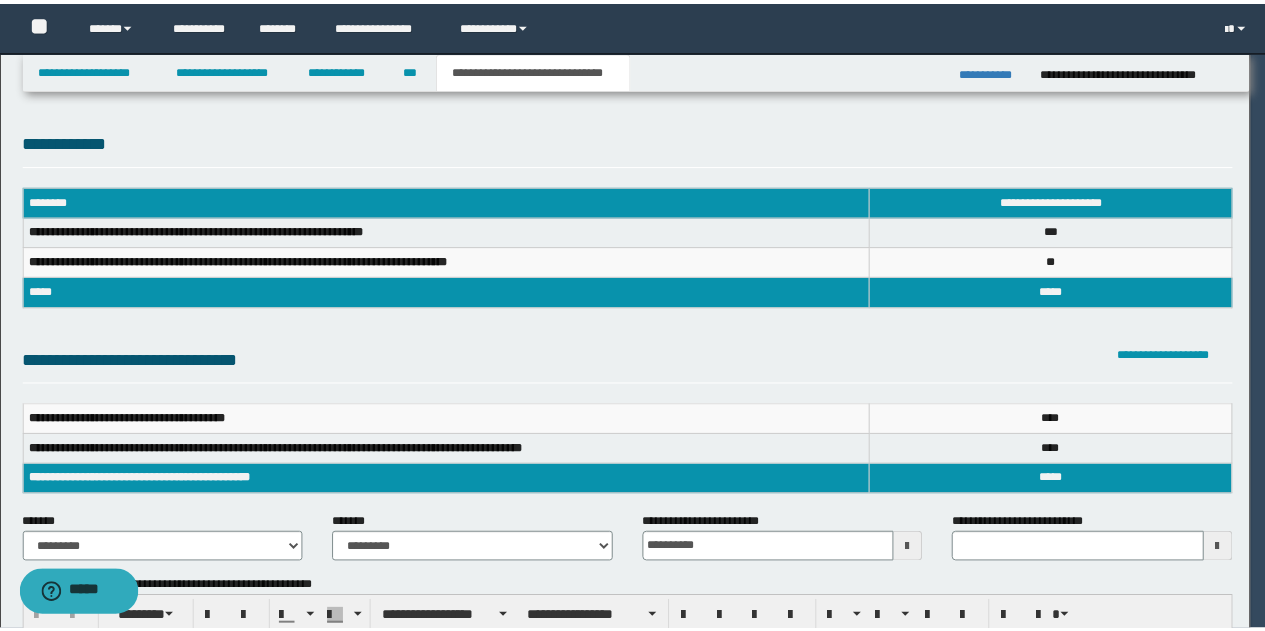 scroll, scrollTop: 0, scrollLeft: 0, axis: both 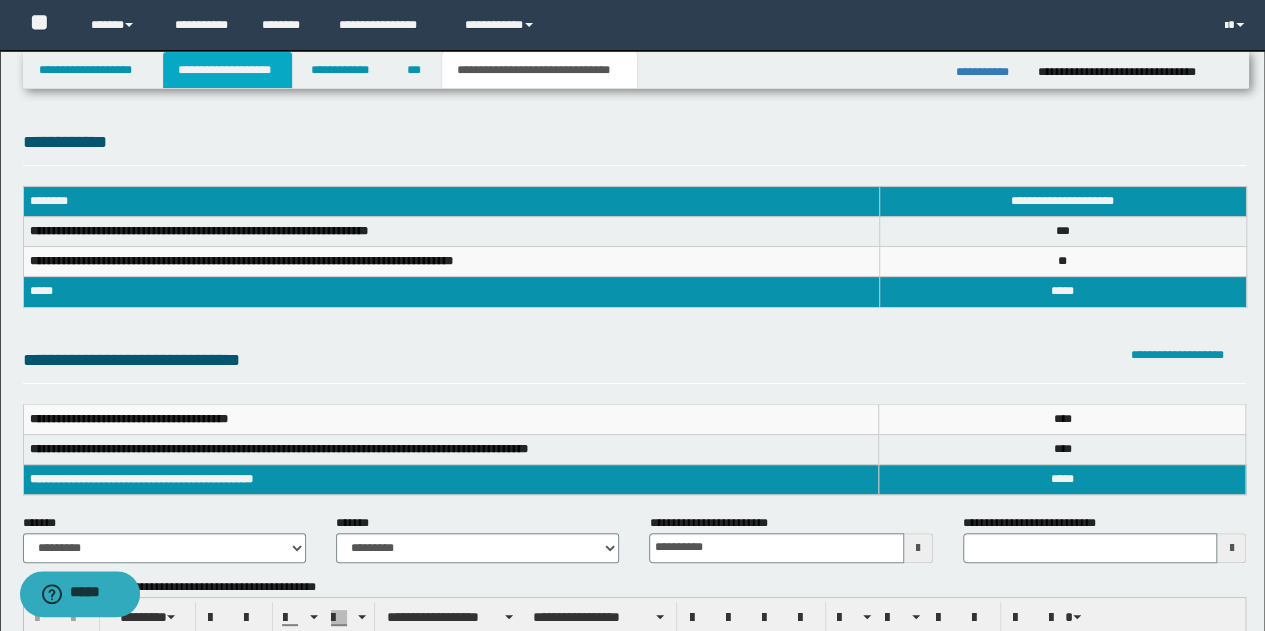 click on "**********" at bounding box center (227, 70) 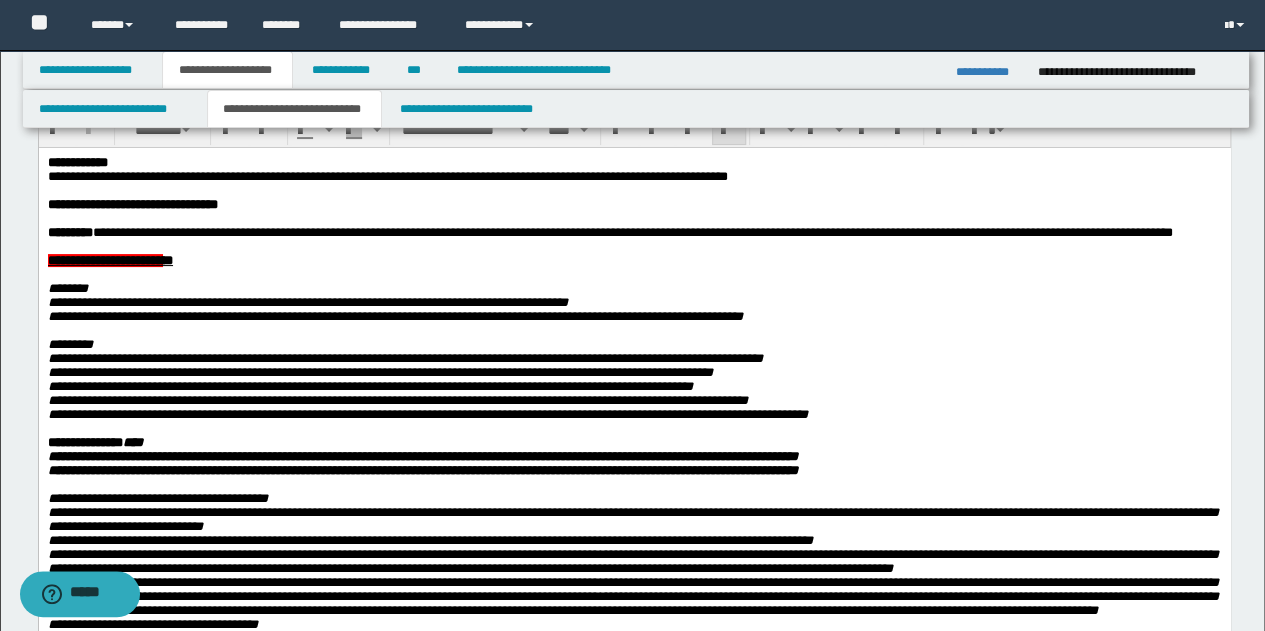 scroll, scrollTop: 100, scrollLeft: 0, axis: vertical 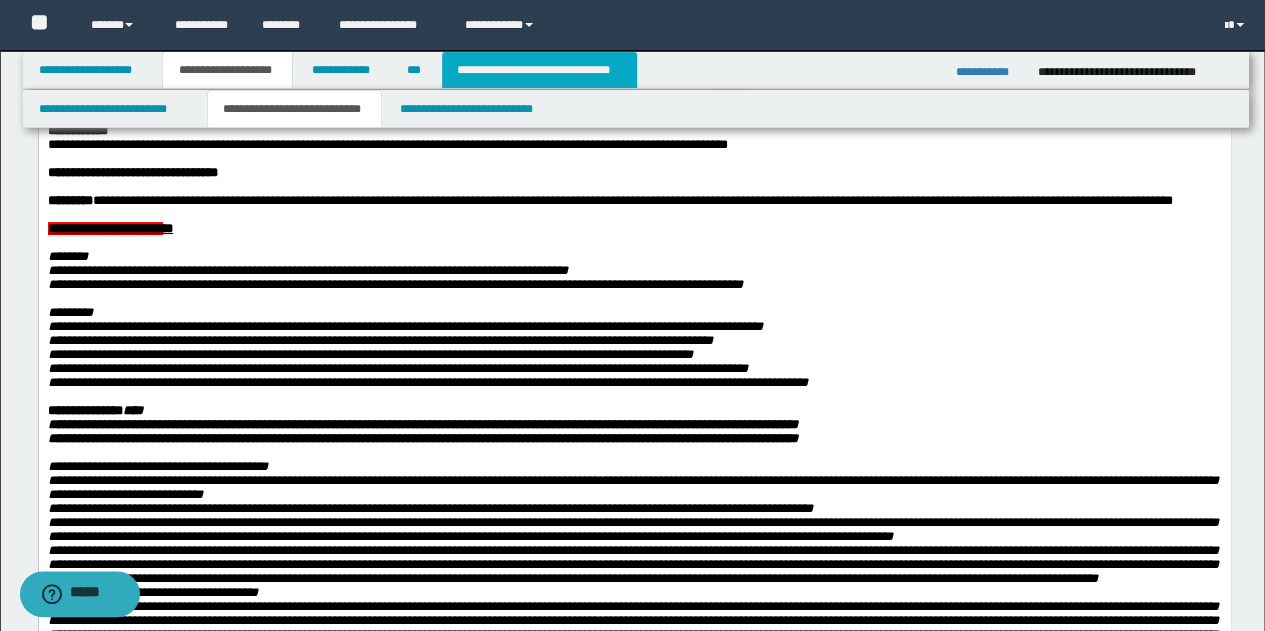 click on "**********" at bounding box center (539, 70) 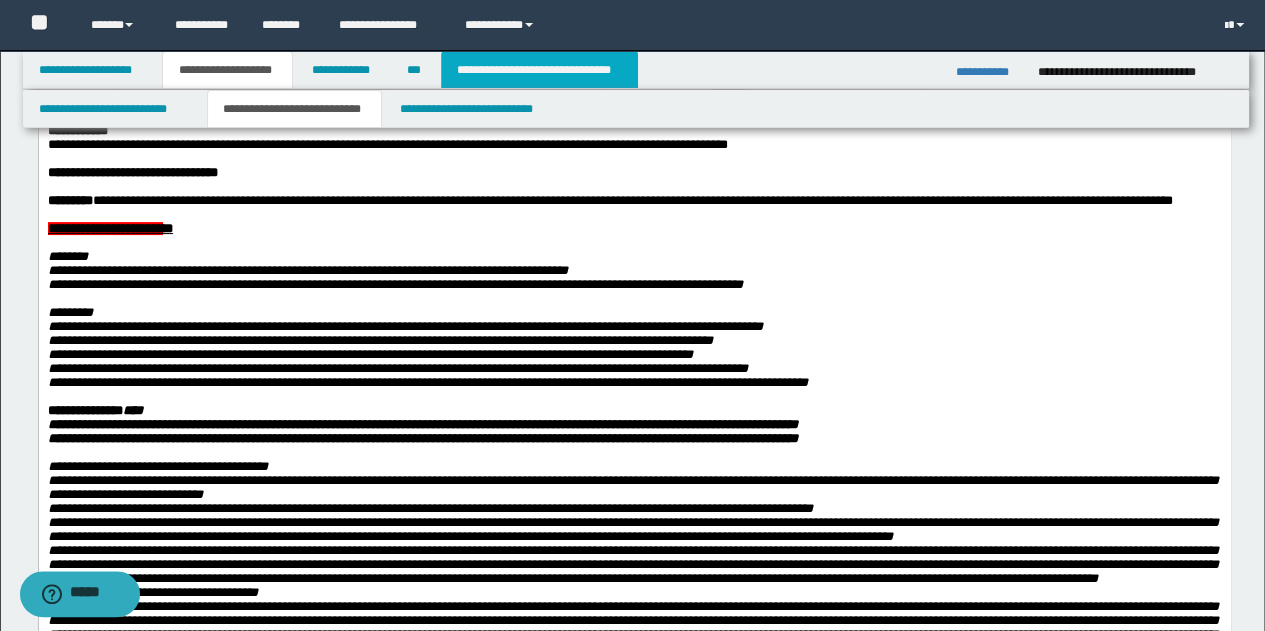 scroll, scrollTop: 69, scrollLeft: 0, axis: vertical 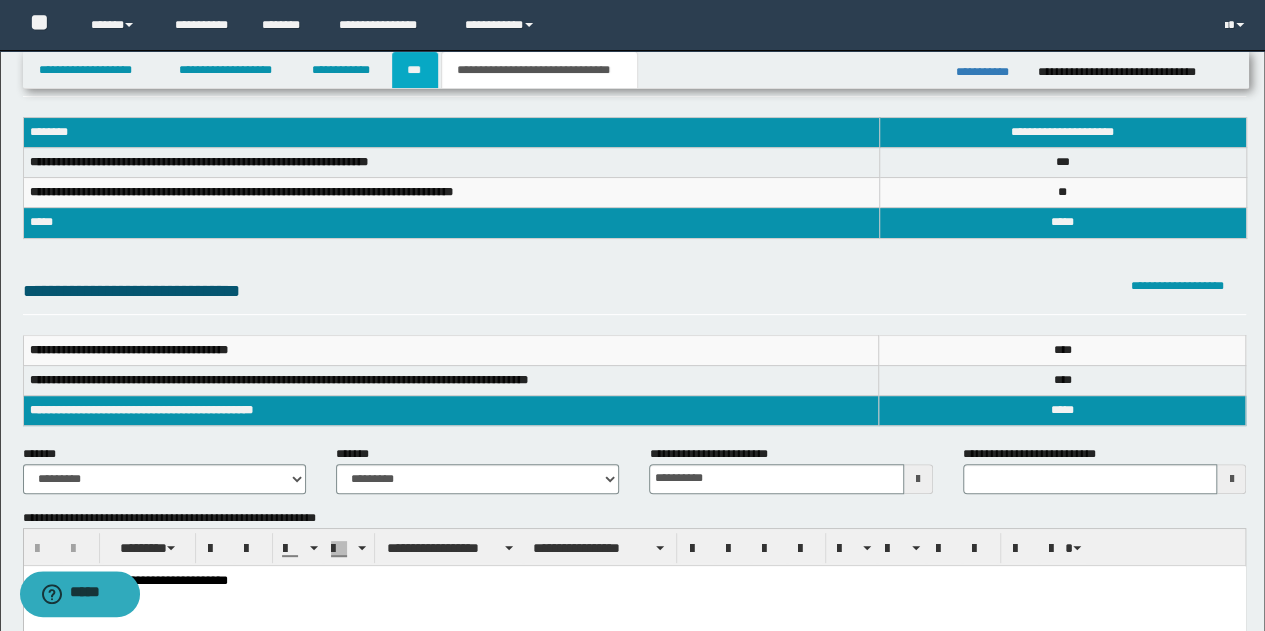 click on "***" at bounding box center (415, 70) 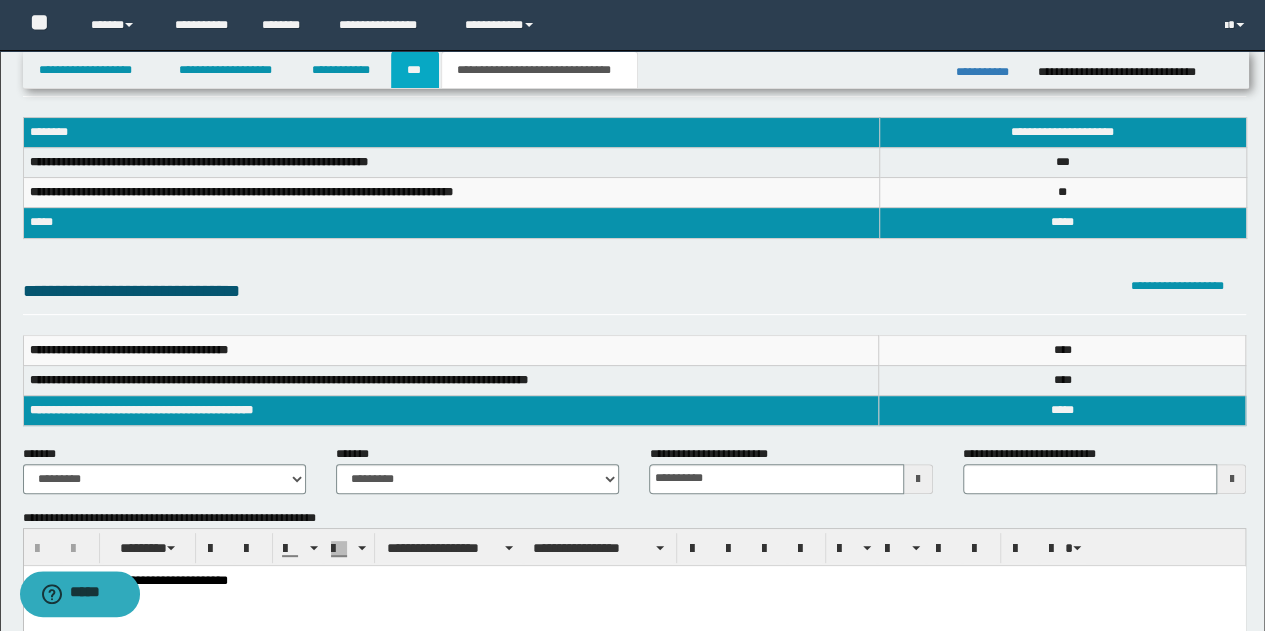 scroll, scrollTop: 0, scrollLeft: 0, axis: both 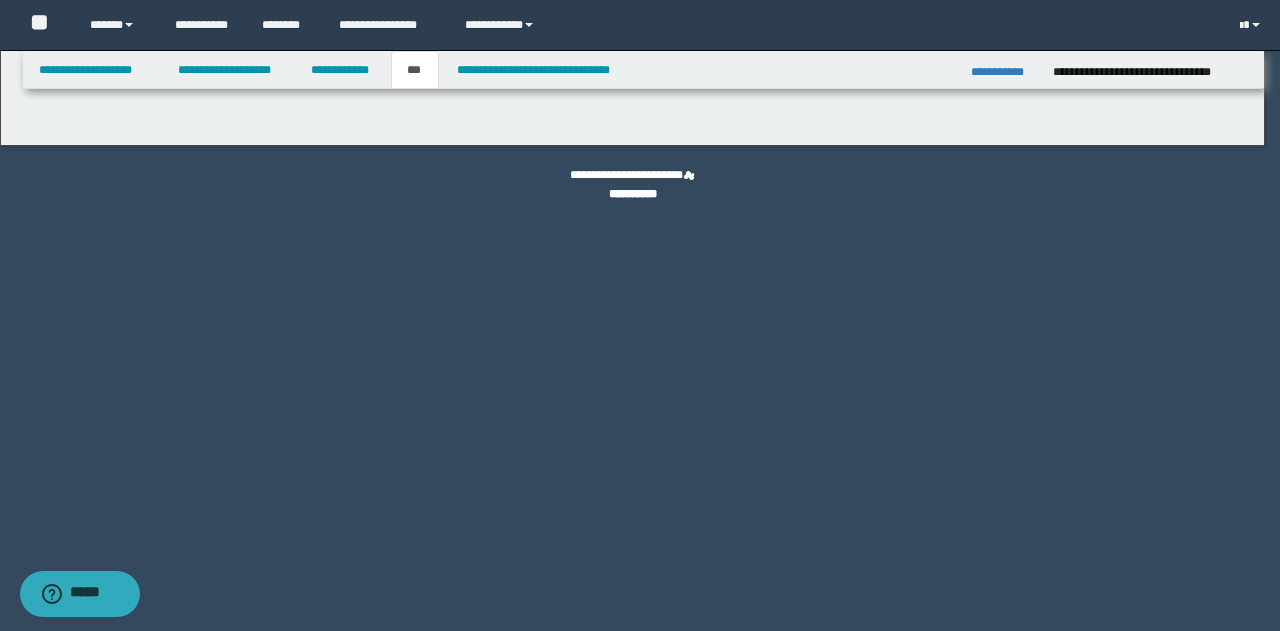 select on "*" 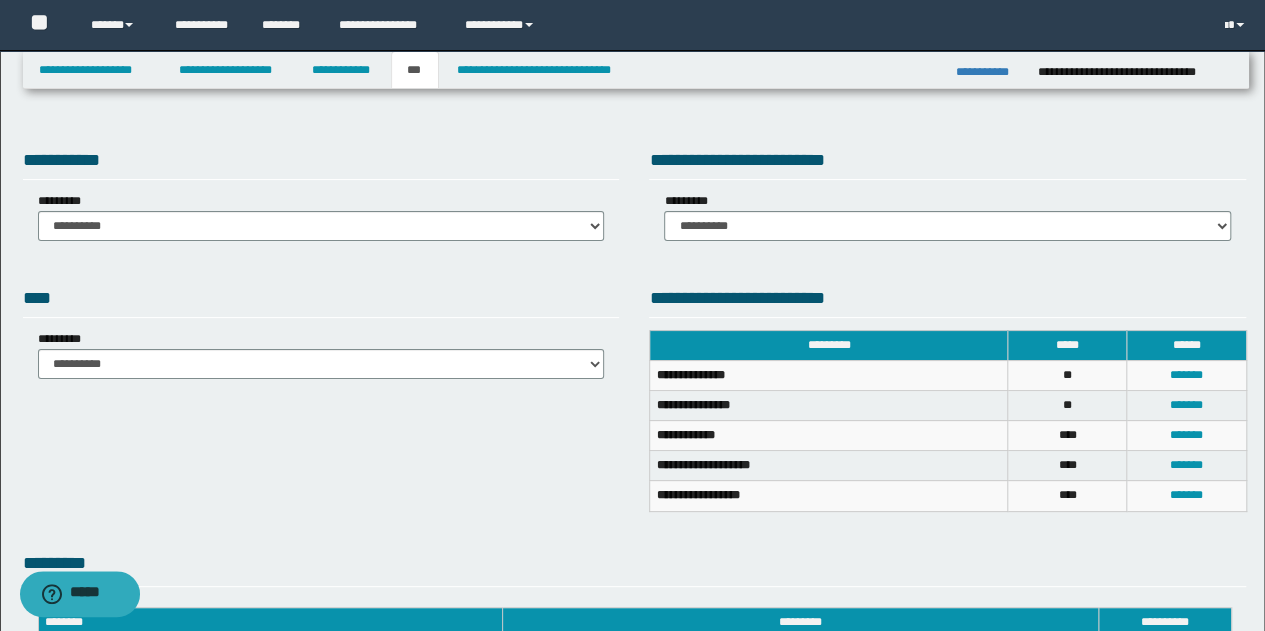 scroll, scrollTop: 100, scrollLeft: 0, axis: vertical 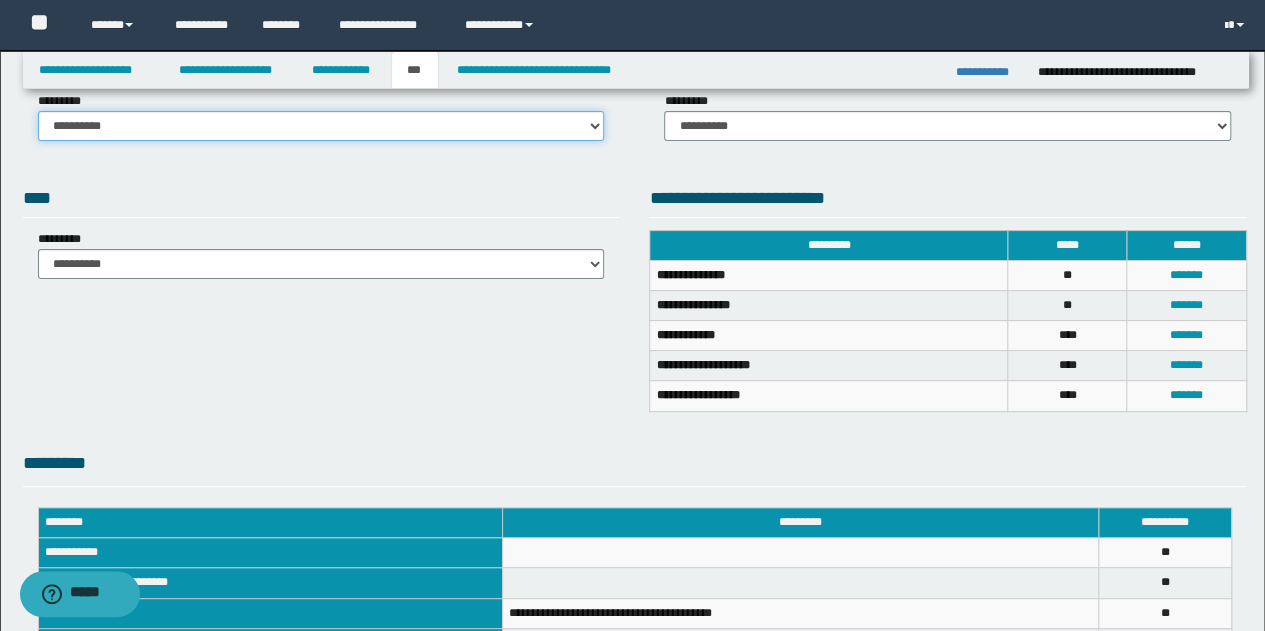 click on "**********" at bounding box center [321, 126] 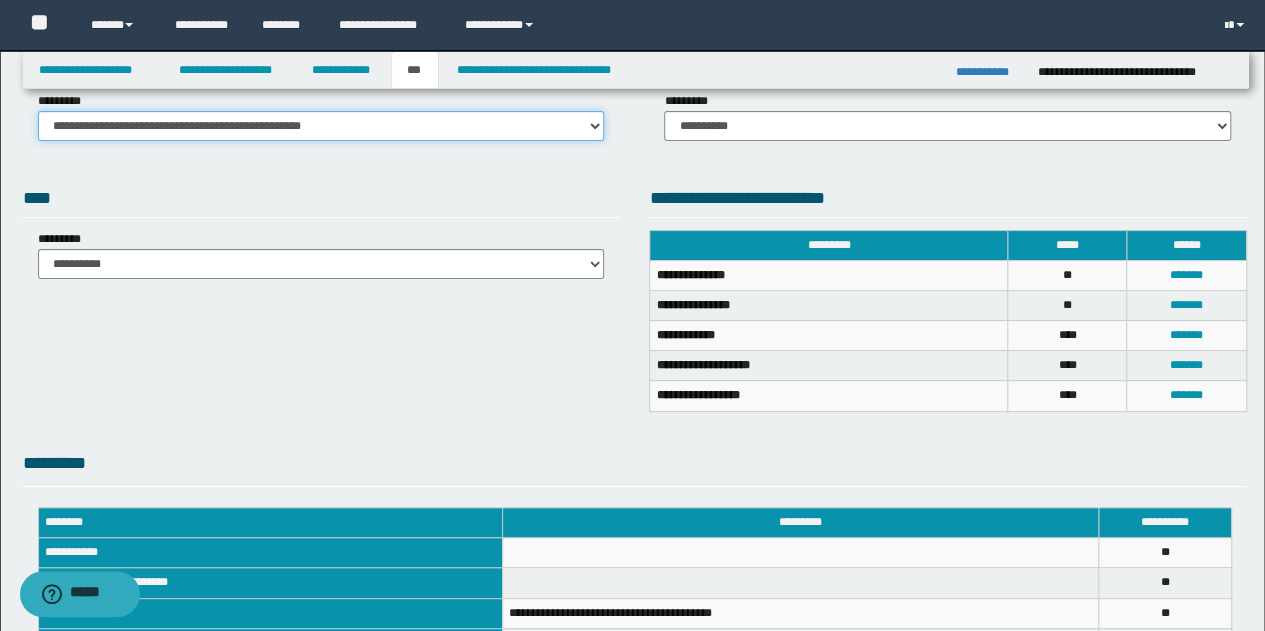 click on "**********" at bounding box center (321, 126) 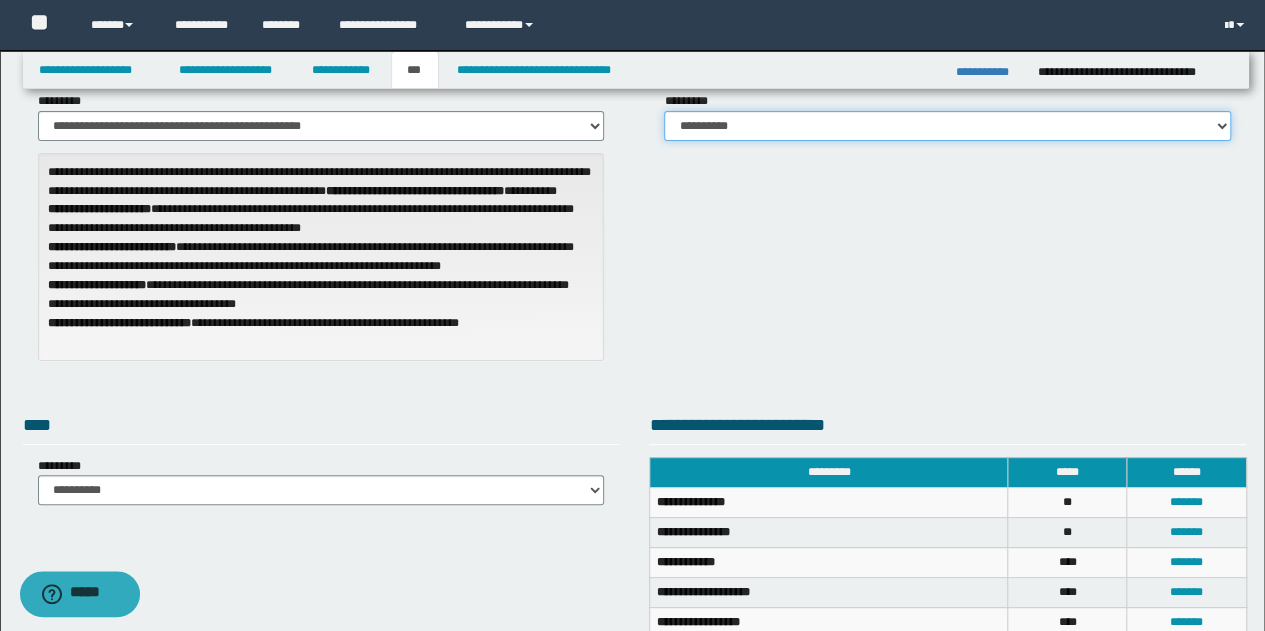 click on "**********" at bounding box center [947, 126] 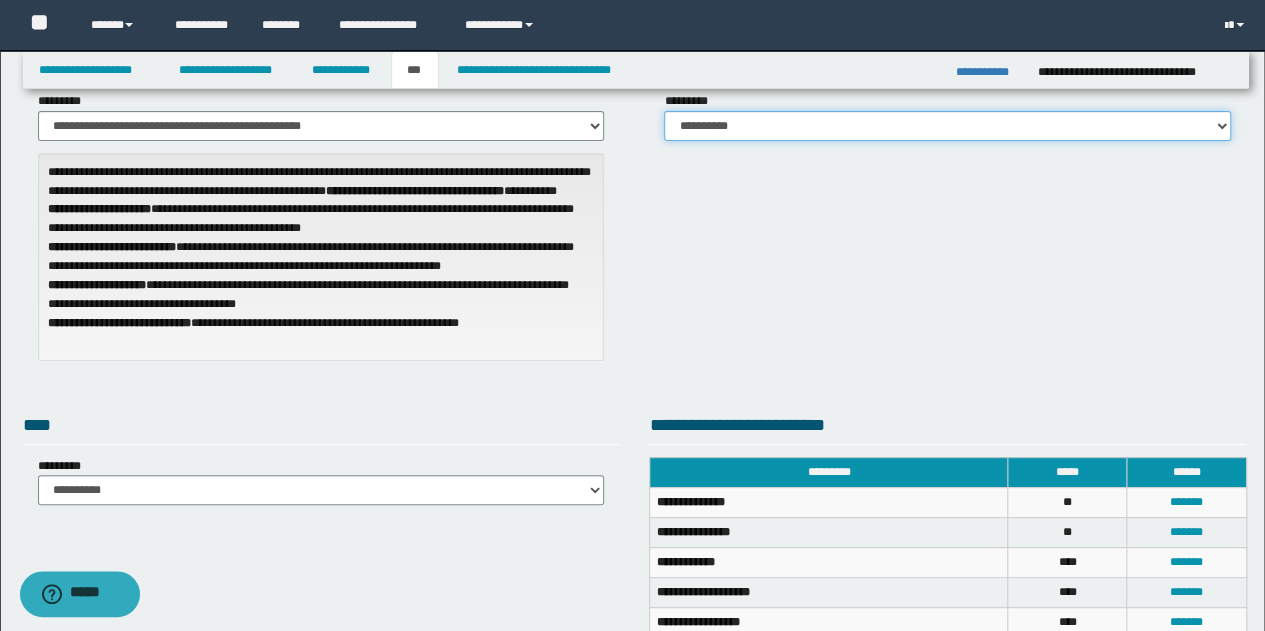 select on "*" 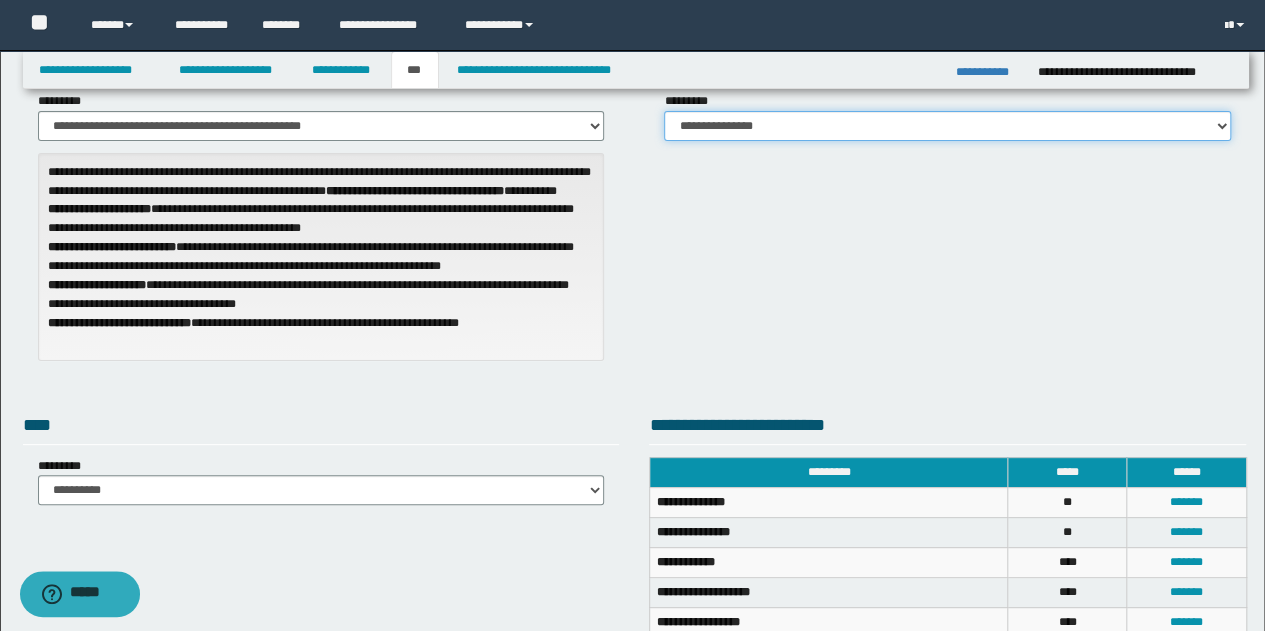 click on "**********" at bounding box center [947, 126] 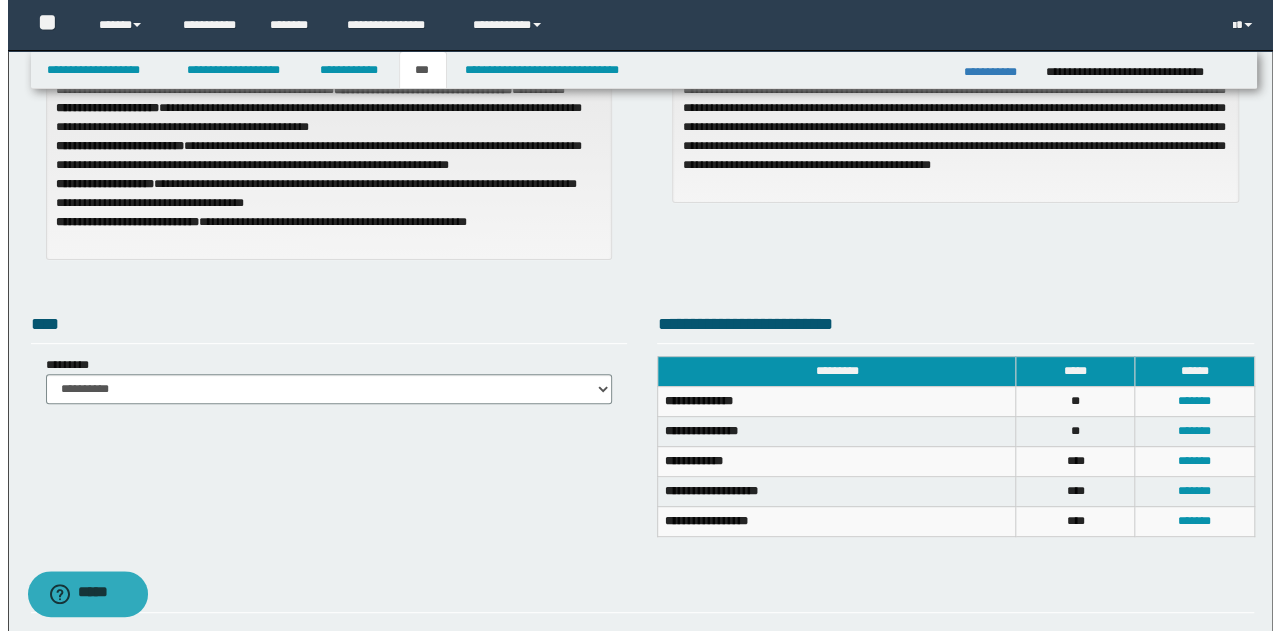 scroll, scrollTop: 300, scrollLeft: 0, axis: vertical 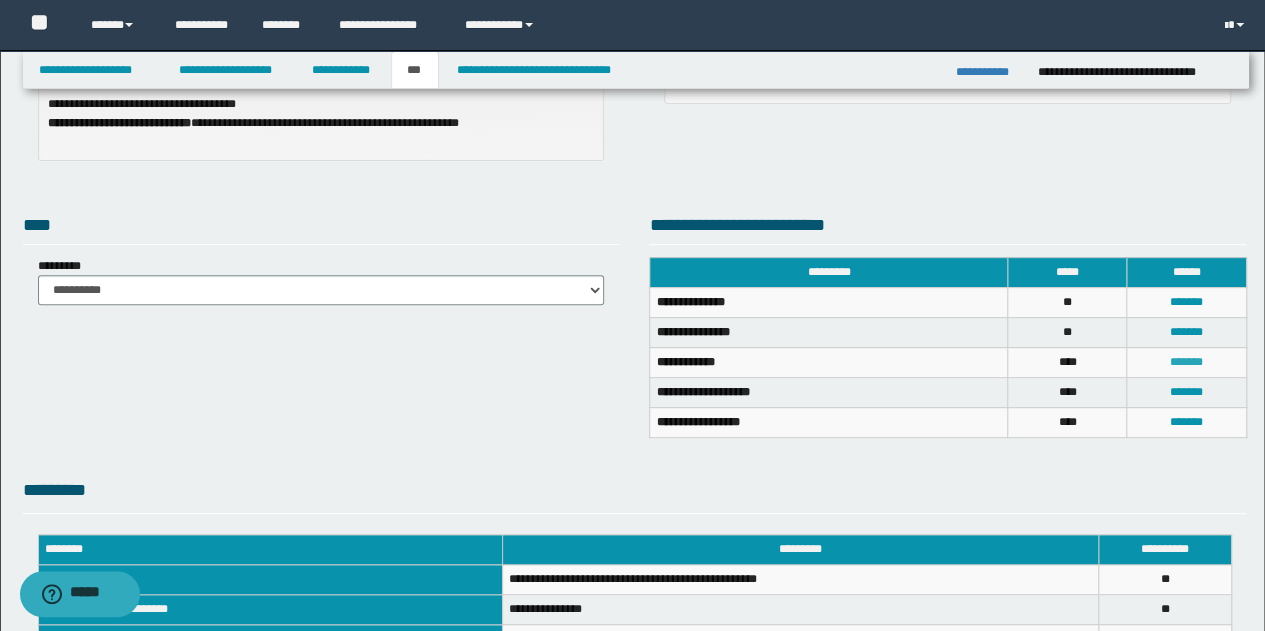 click on "*******" at bounding box center (1186, 362) 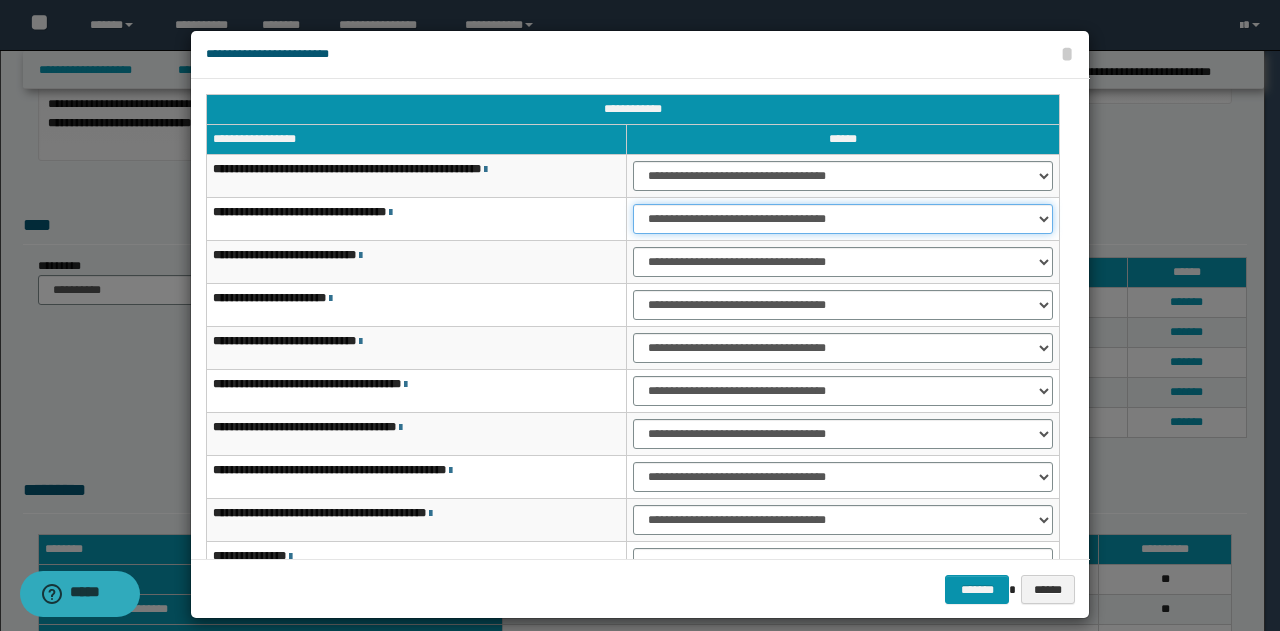 click on "**********" at bounding box center [843, 219] 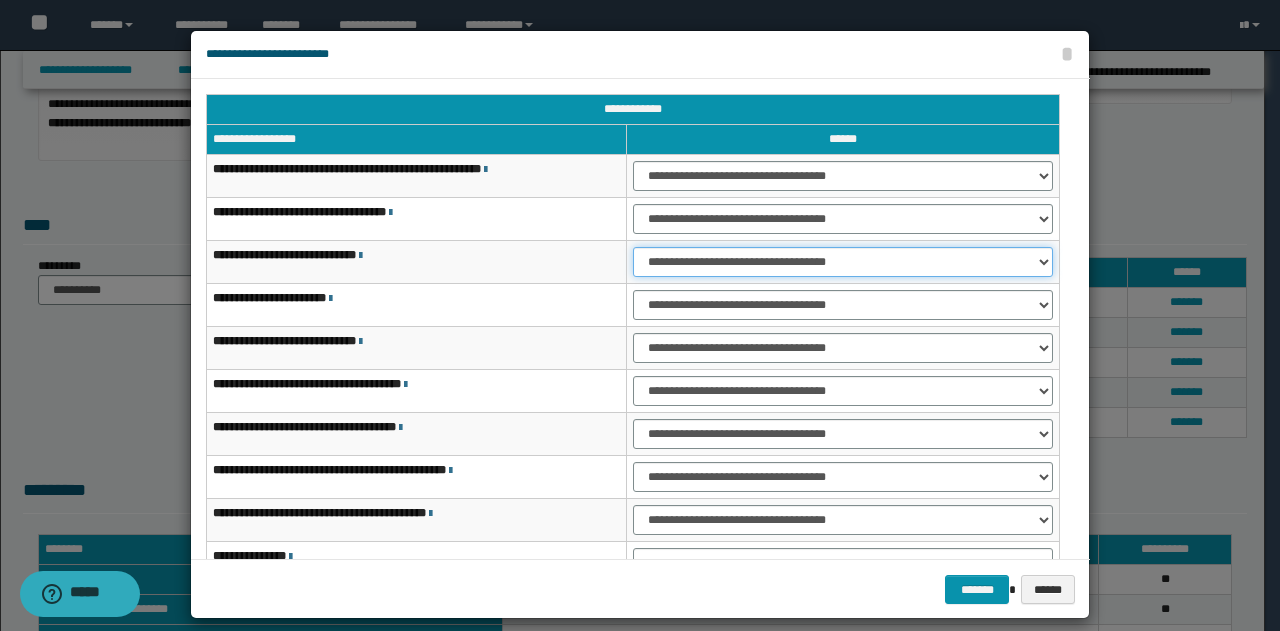 click on "**********" at bounding box center [843, 262] 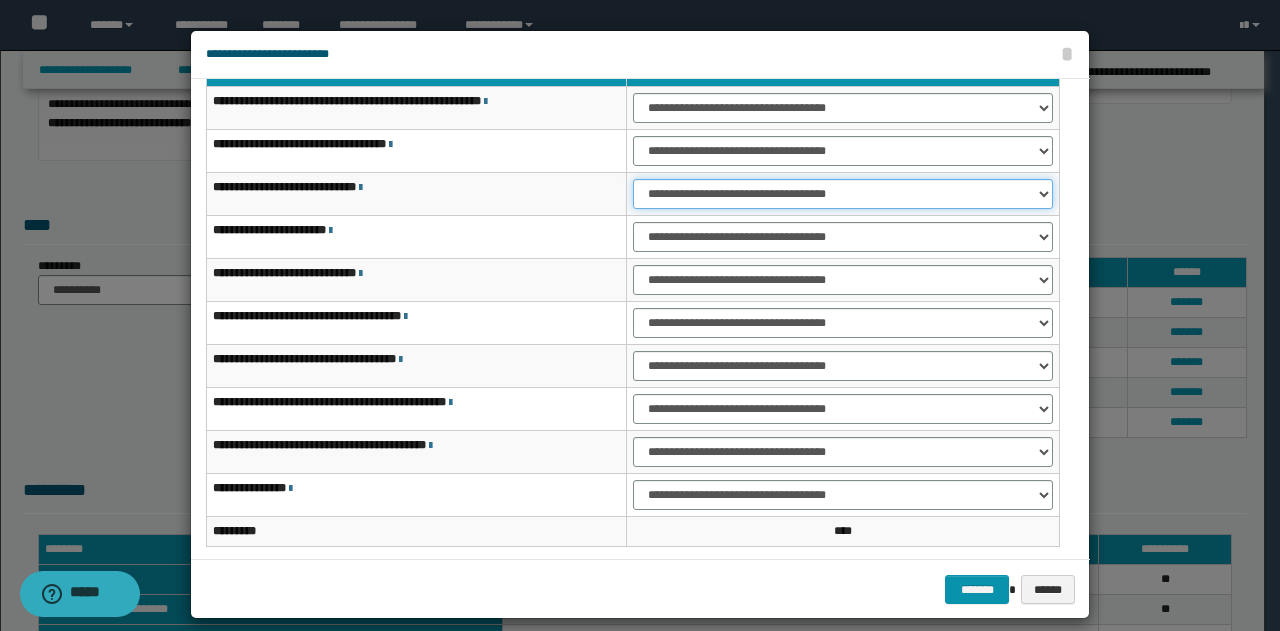scroll, scrollTop: 100, scrollLeft: 0, axis: vertical 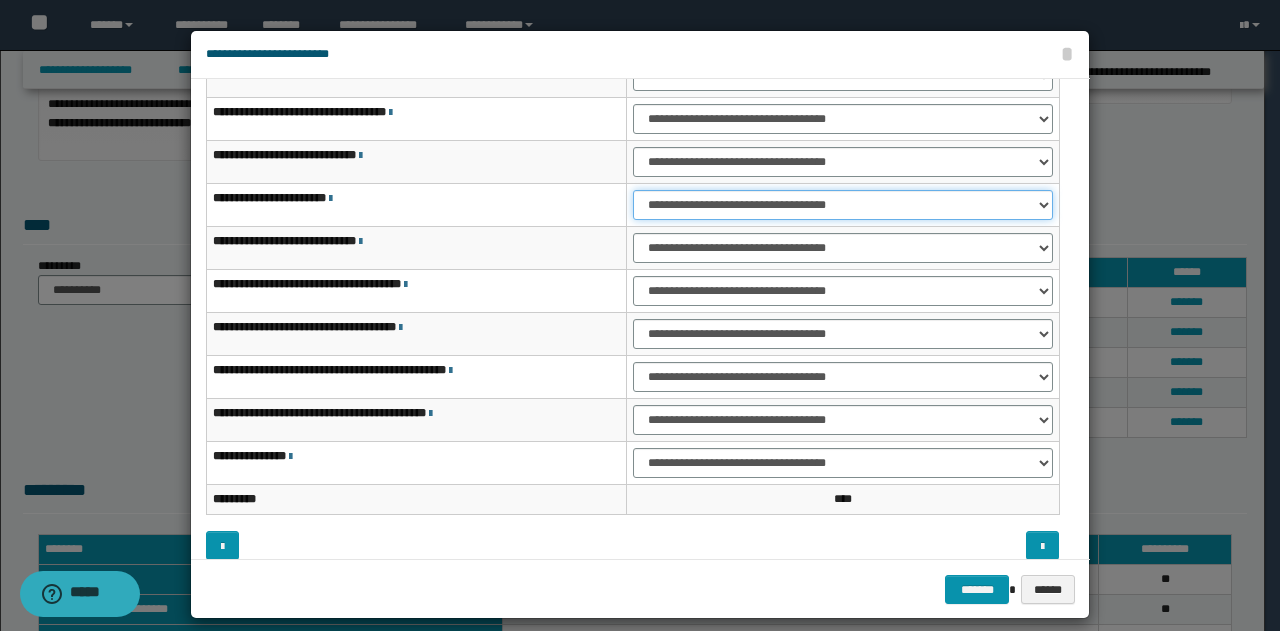 click on "**********" at bounding box center (843, 205) 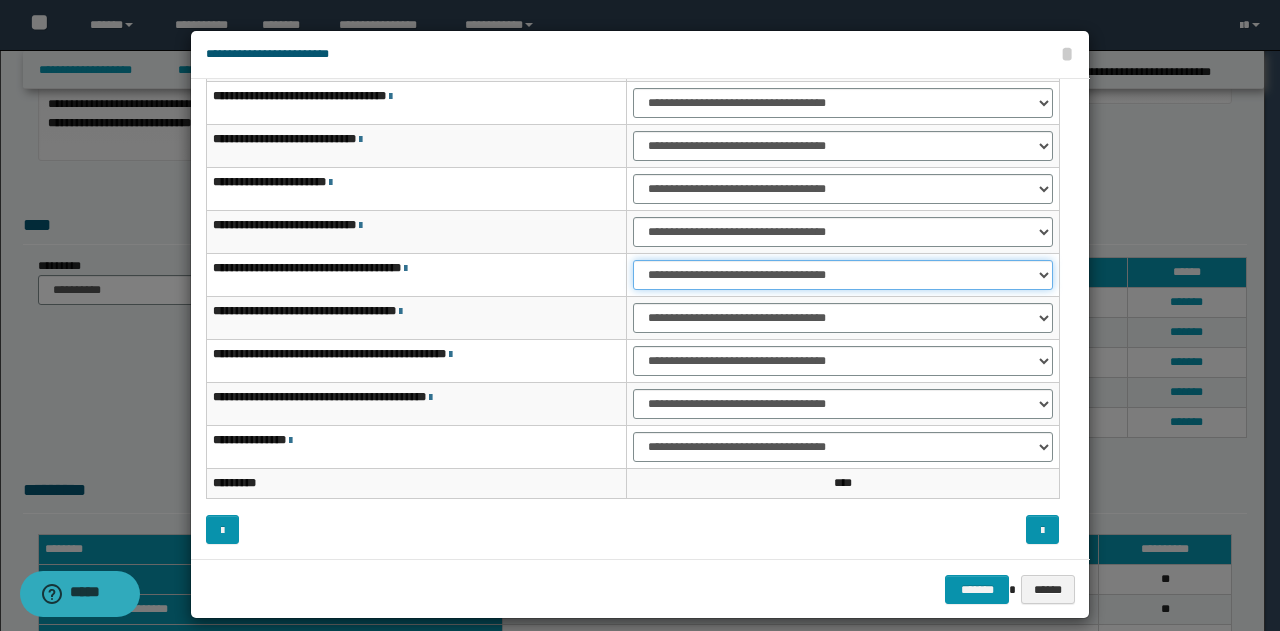 click on "**********" at bounding box center (843, 275) 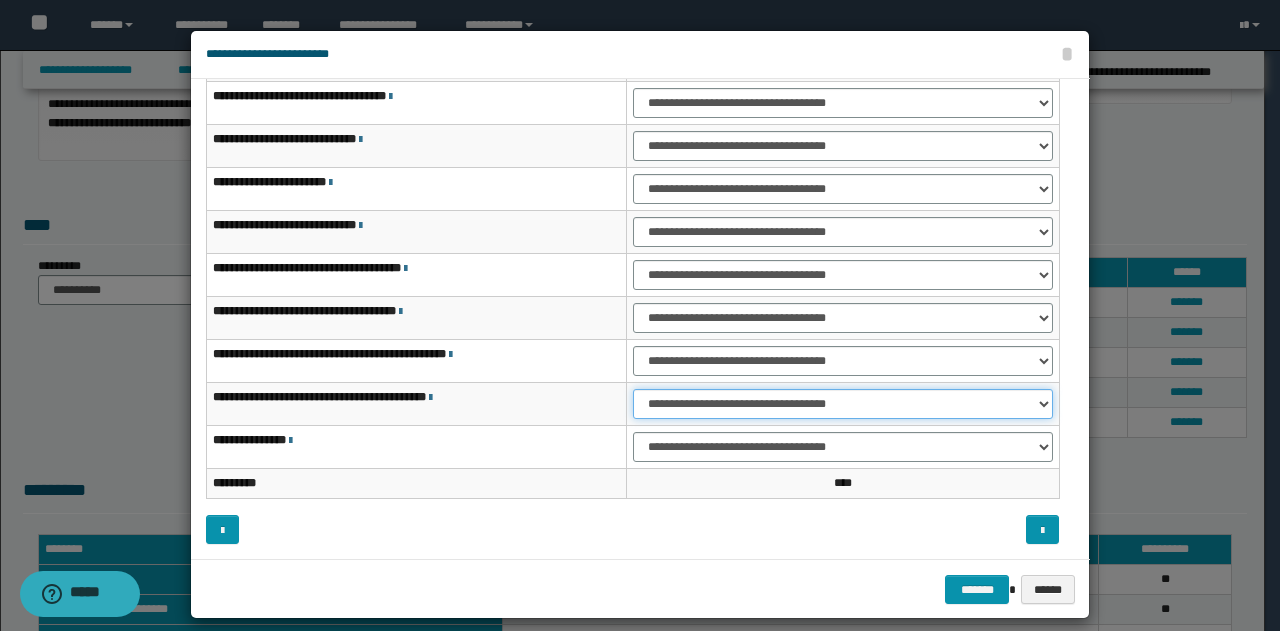 click on "**********" at bounding box center (843, 404) 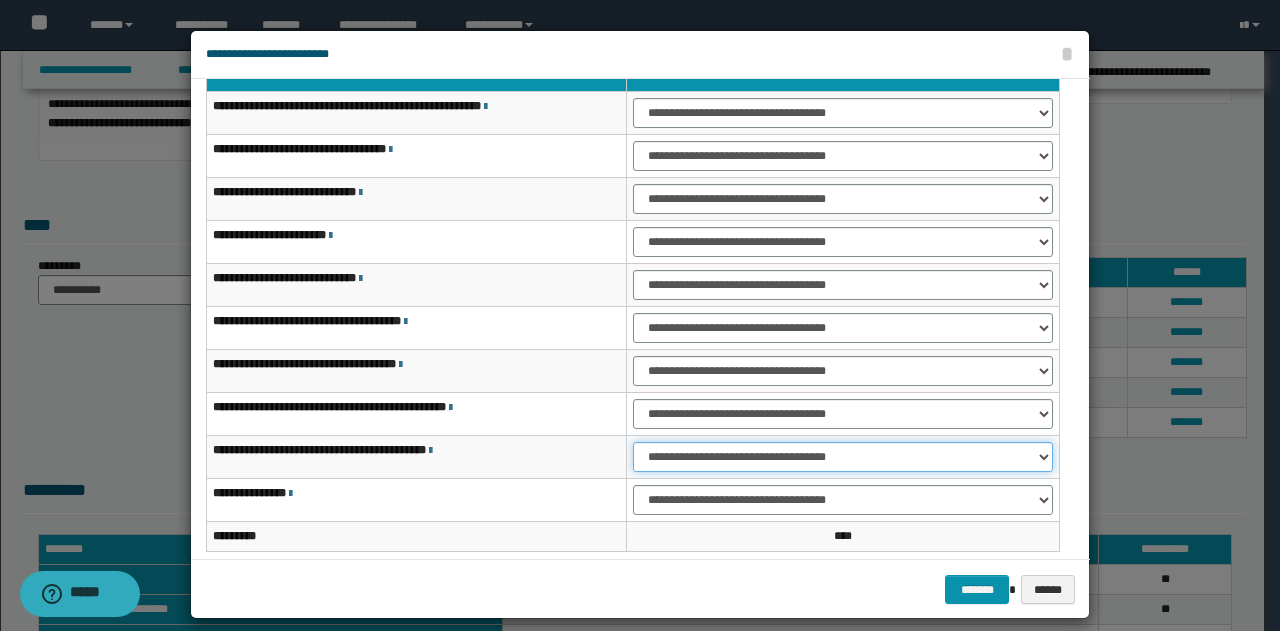 scroll, scrollTop: 116, scrollLeft: 0, axis: vertical 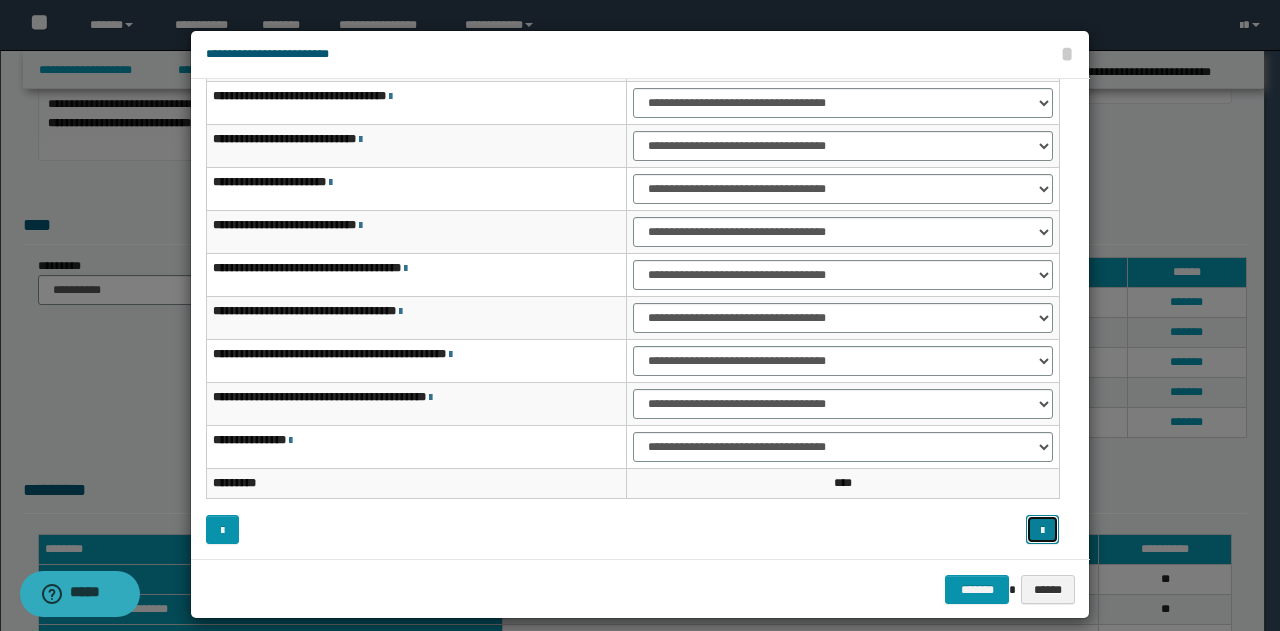 click at bounding box center [1042, 531] 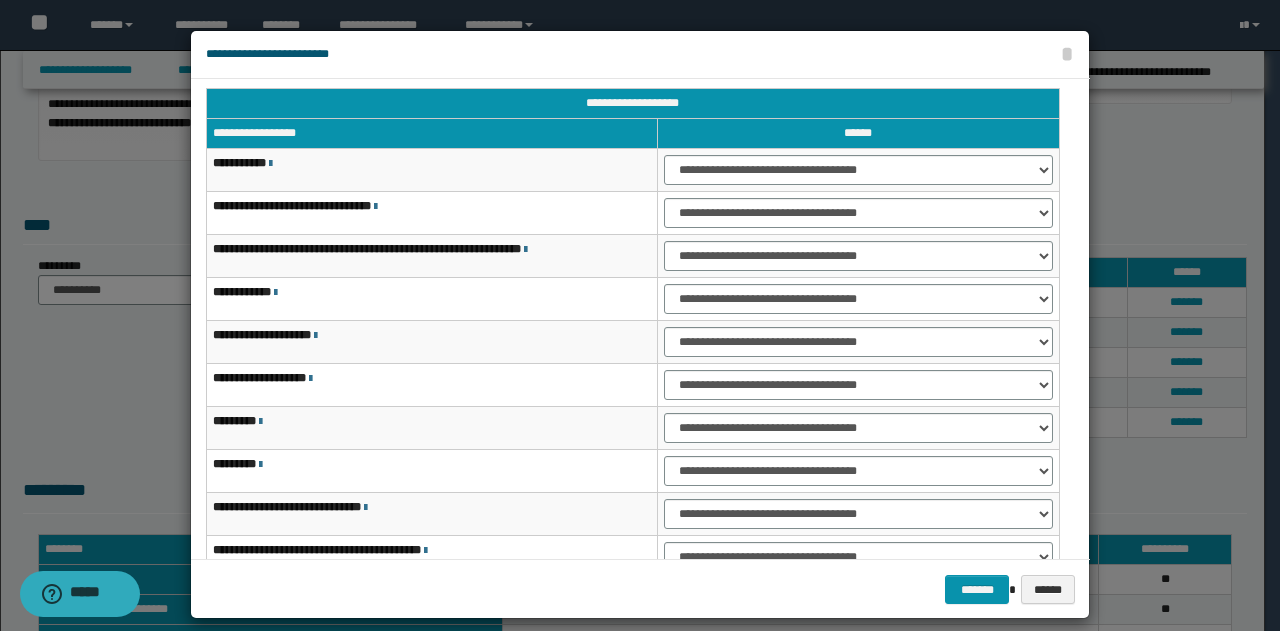 scroll, scrollTop: 0, scrollLeft: 0, axis: both 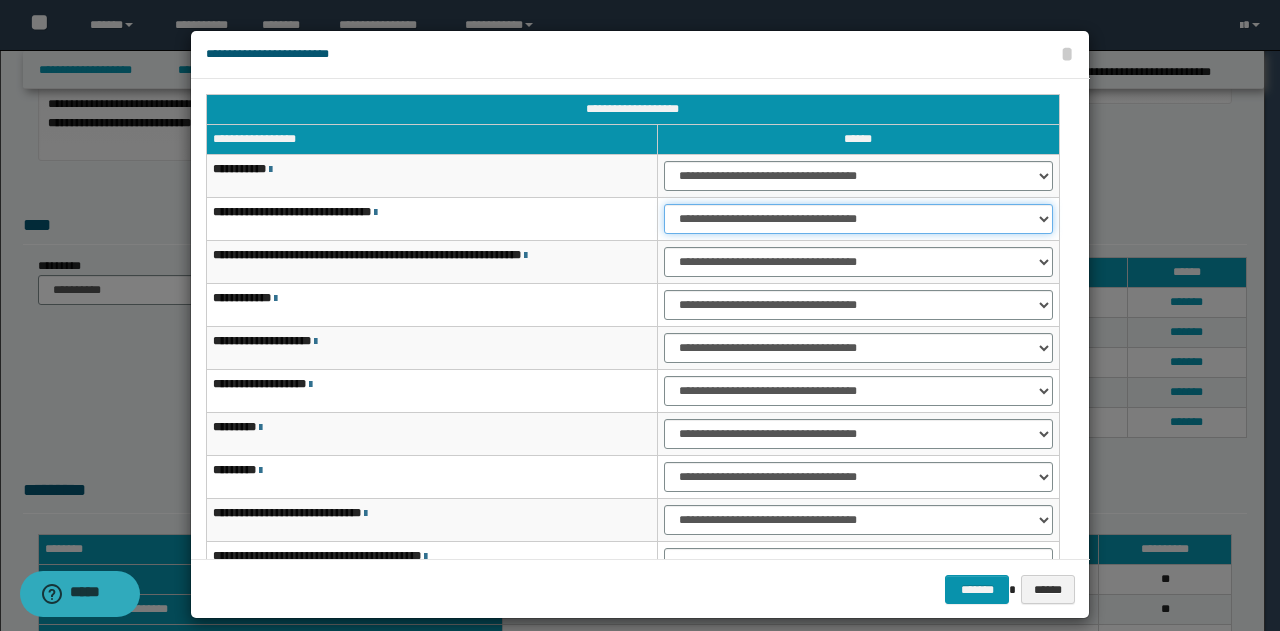 click on "**********" at bounding box center (858, 219) 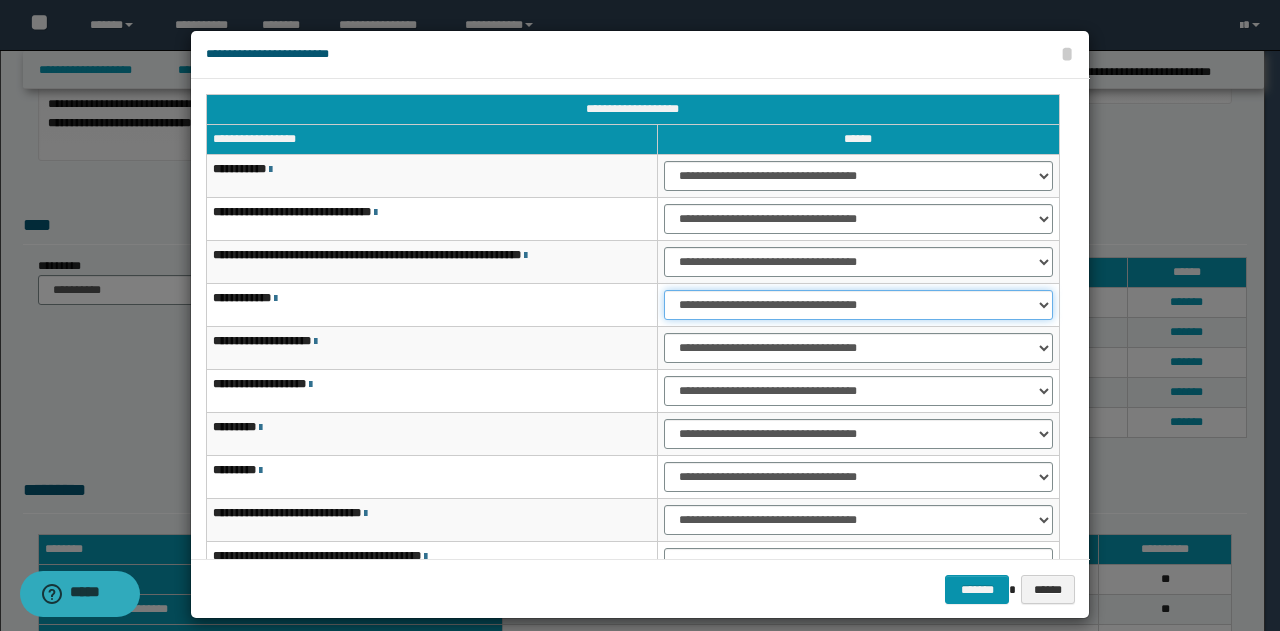 click on "**********" at bounding box center (858, 305) 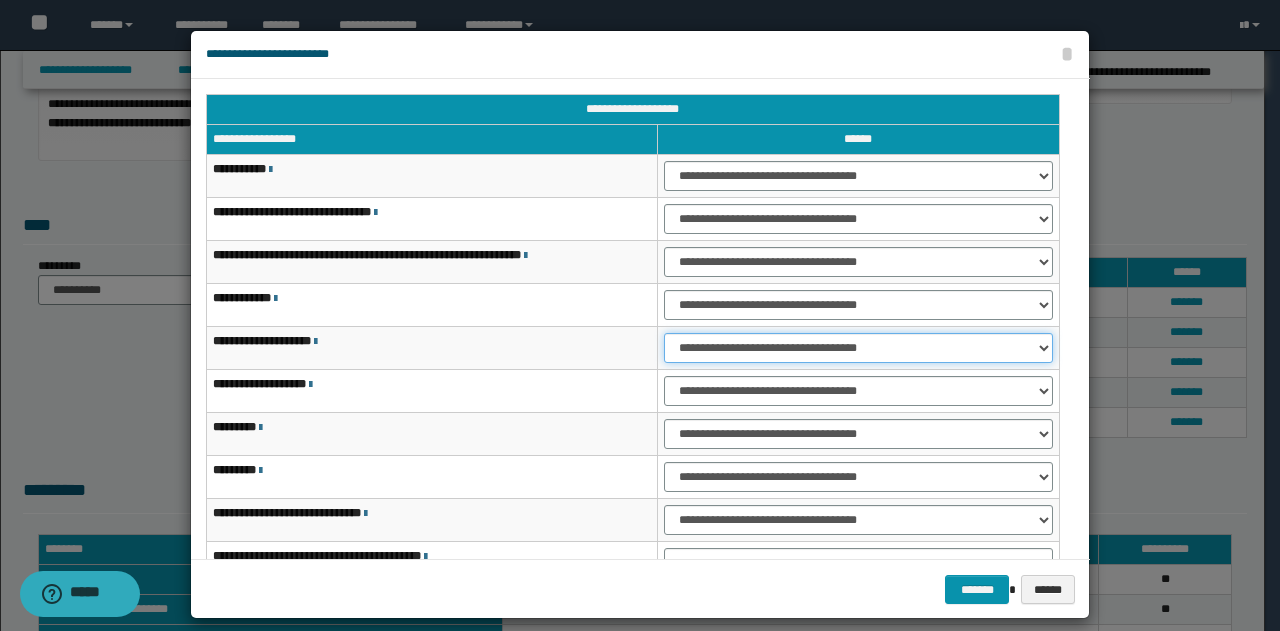 click on "**********" at bounding box center [858, 348] 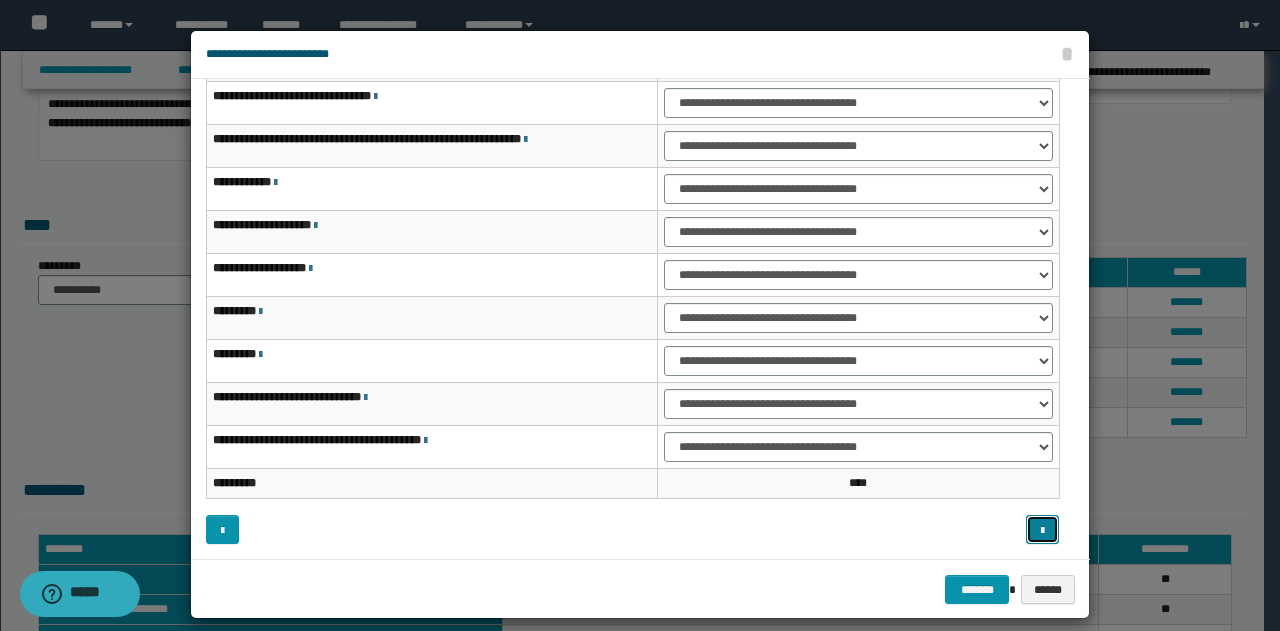 click at bounding box center [1042, 529] 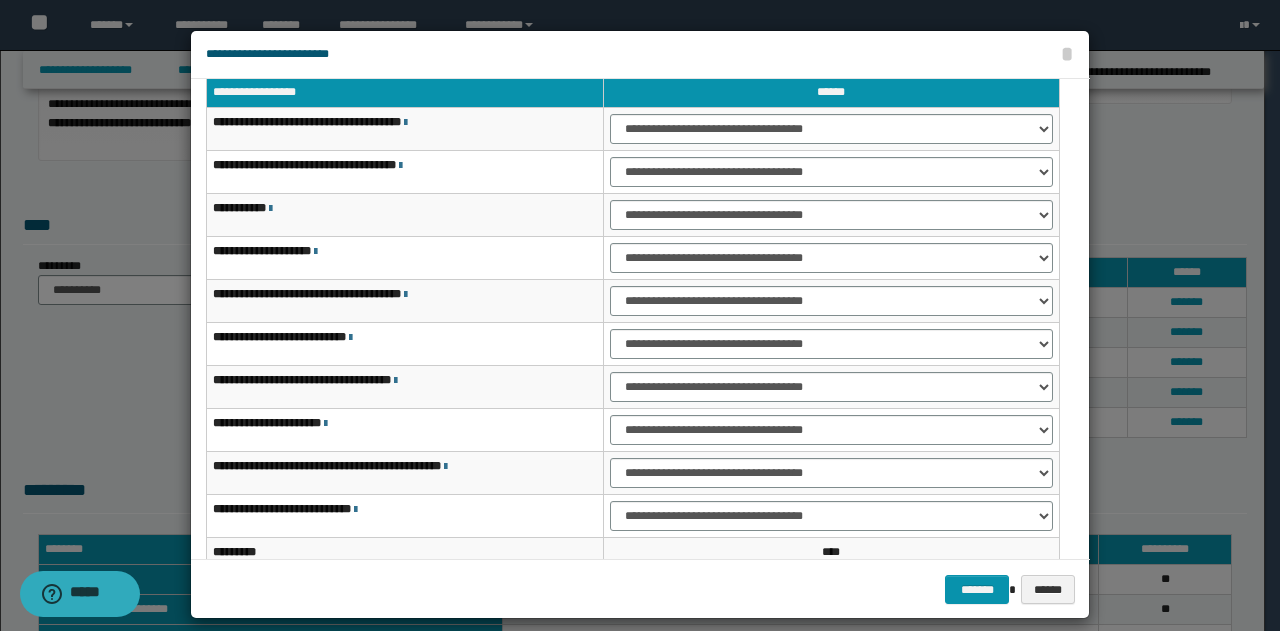 scroll, scrollTop: 16, scrollLeft: 0, axis: vertical 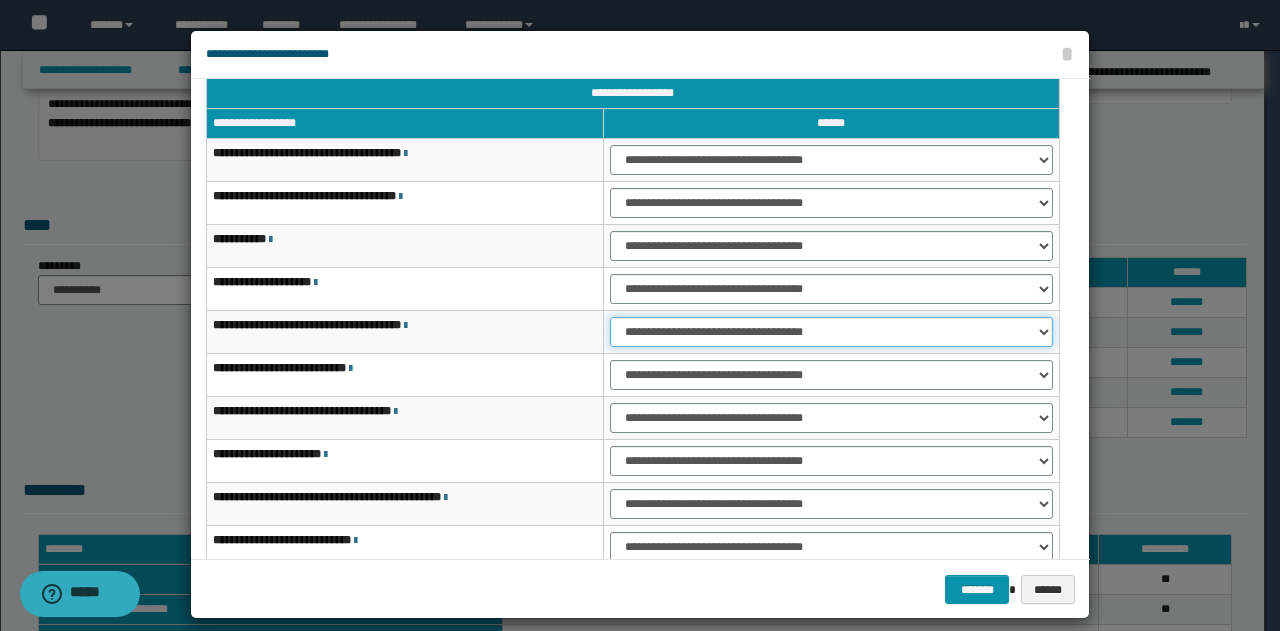 click on "**********" at bounding box center [831, 332] 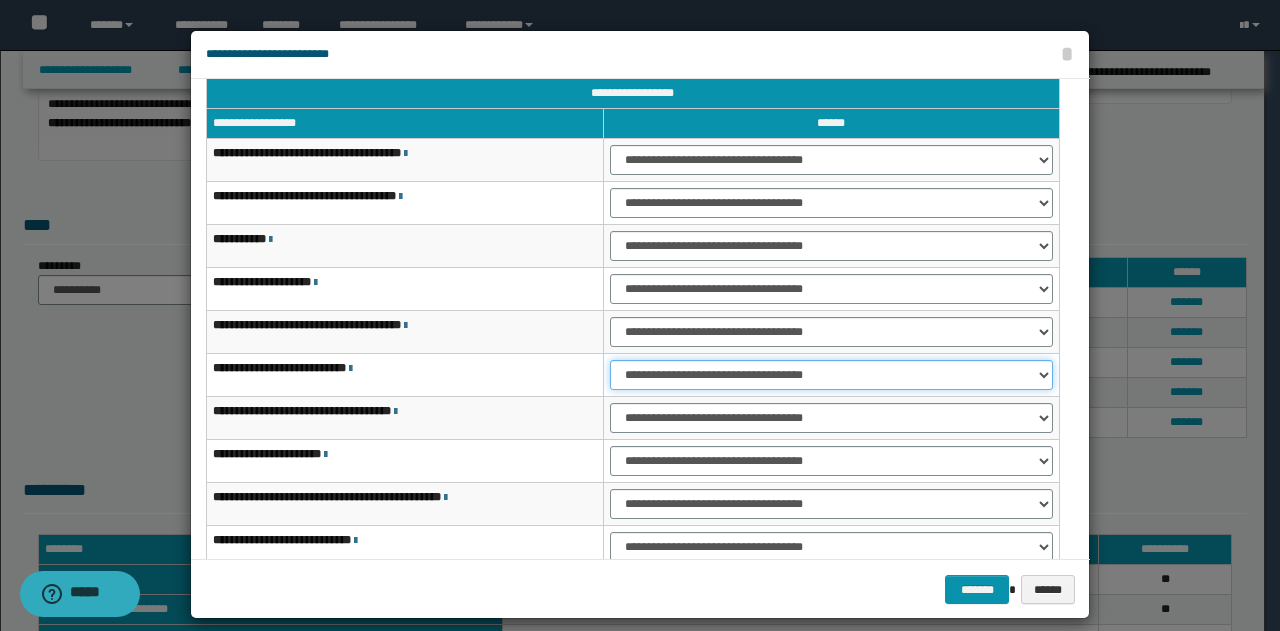click on "**********" at bounding box center [831, 375] 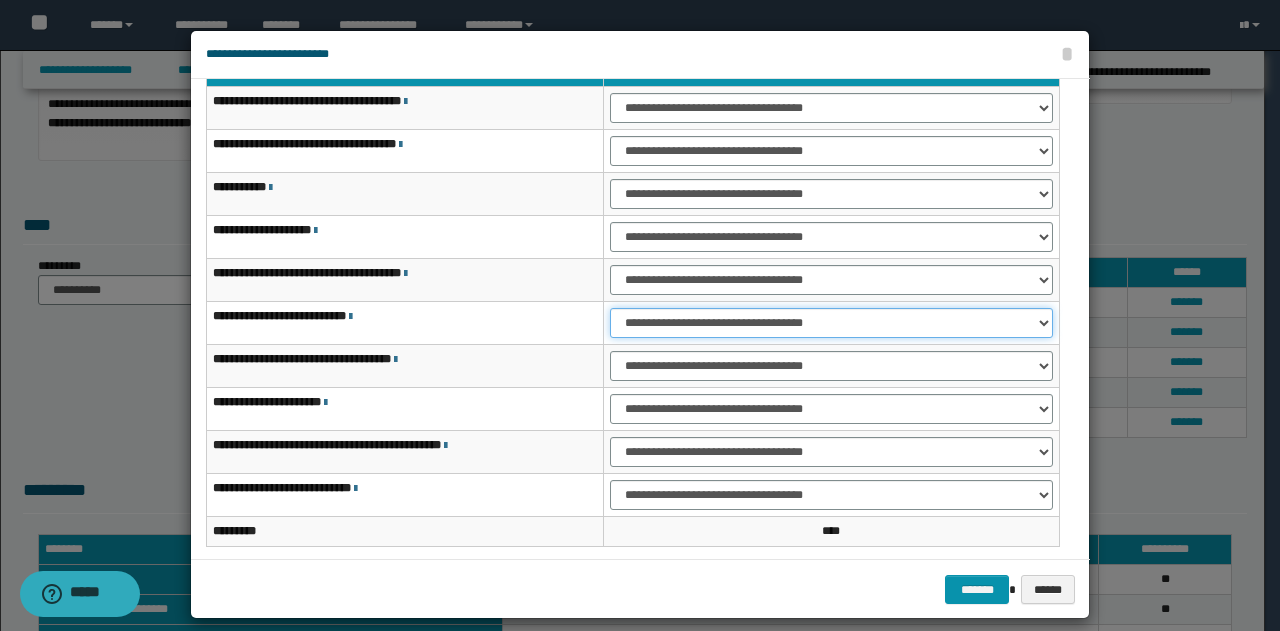 scroll, scrollTop: 100, scrollLeft: 0, axis: vertical 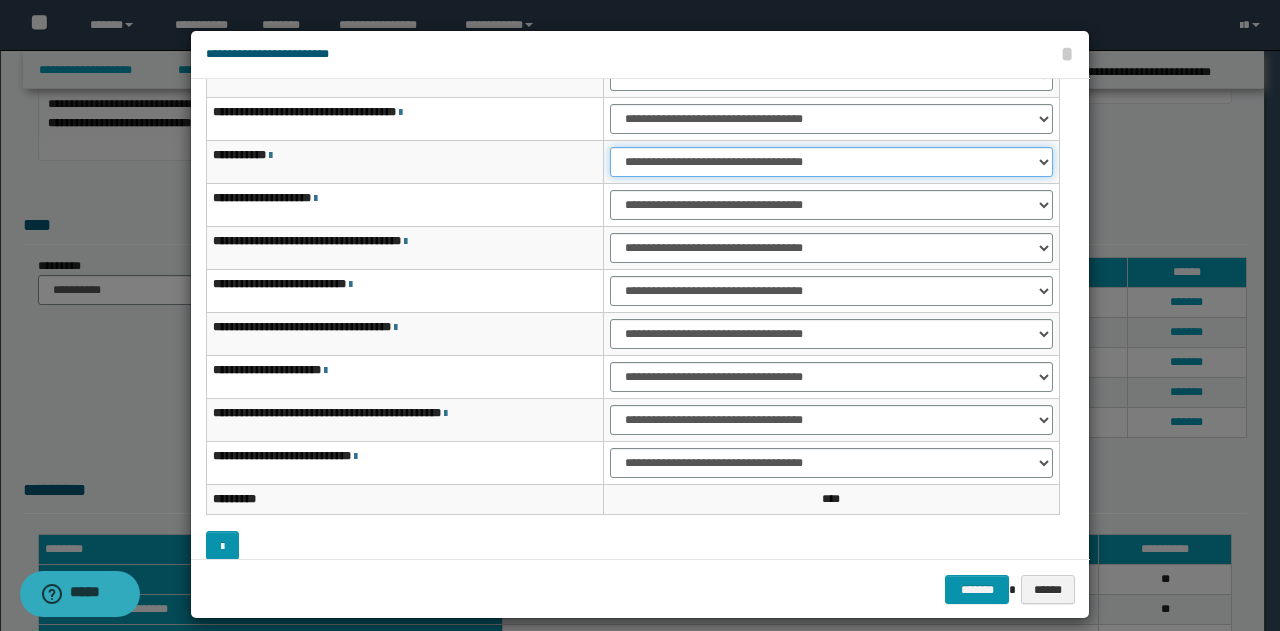 click on "**********" at bounding box center [831, 162] 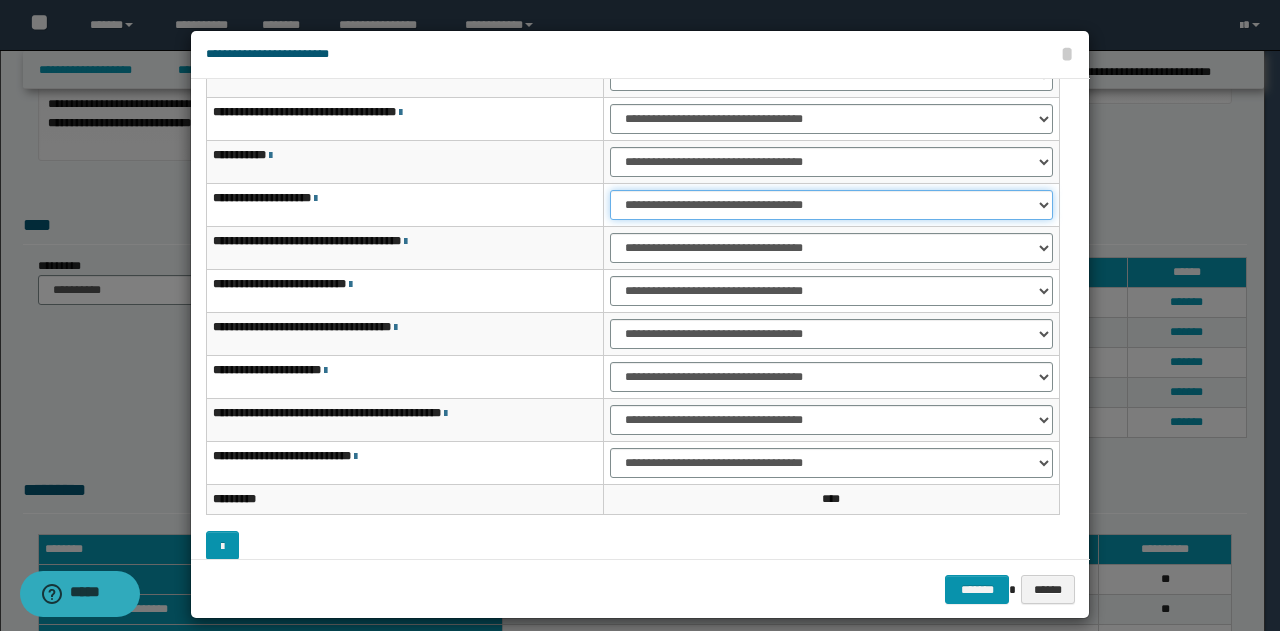 click on "**********" at bounding box center (831, 205) 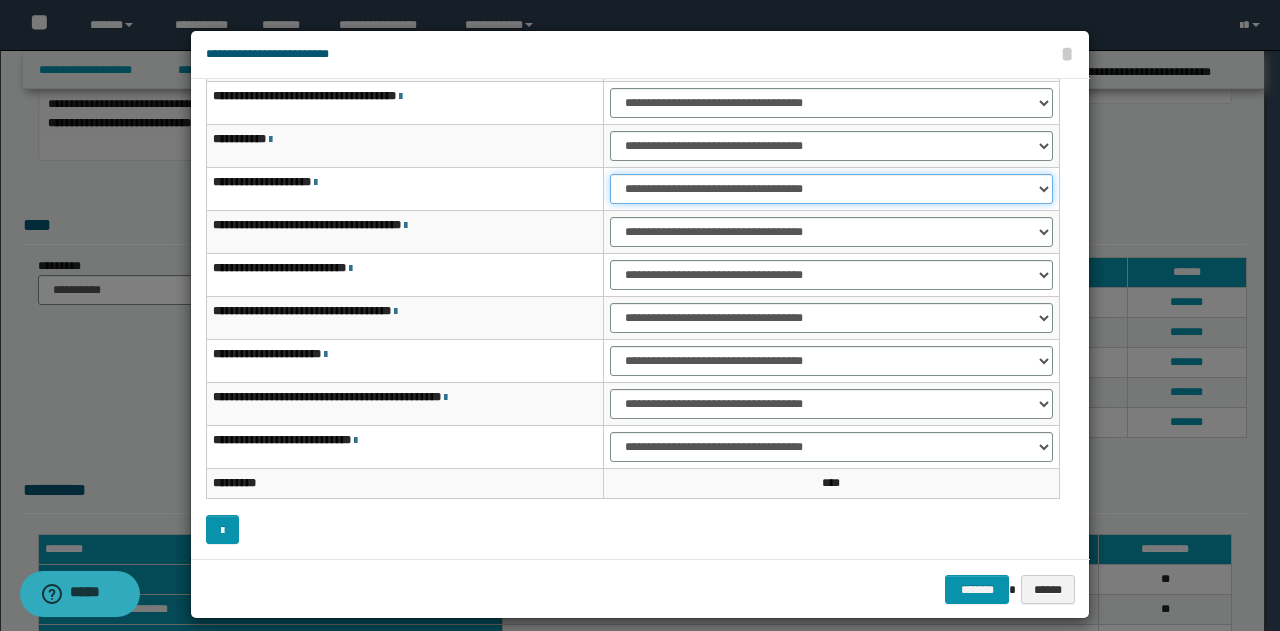 scroll, scrollTop: 16, scrollLeft: 0, axis: vertical 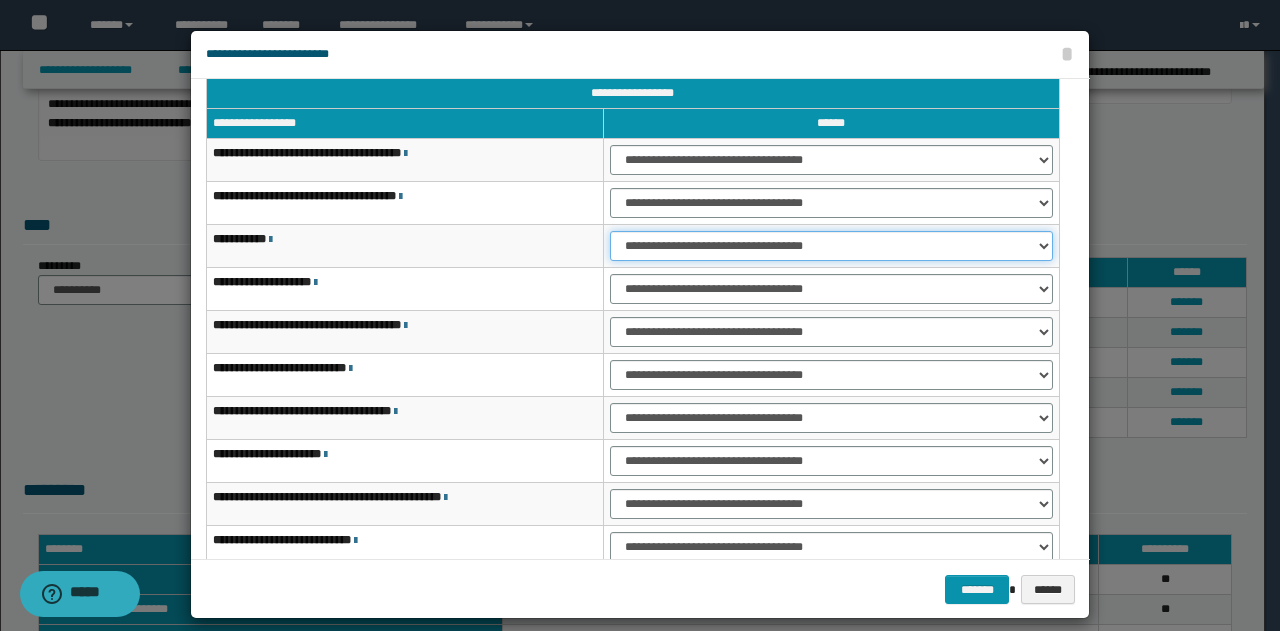 drag, startPoint x: 1037, startPoint y: 240, endPoint x: 1022, endPoint y: 240, distance: 15 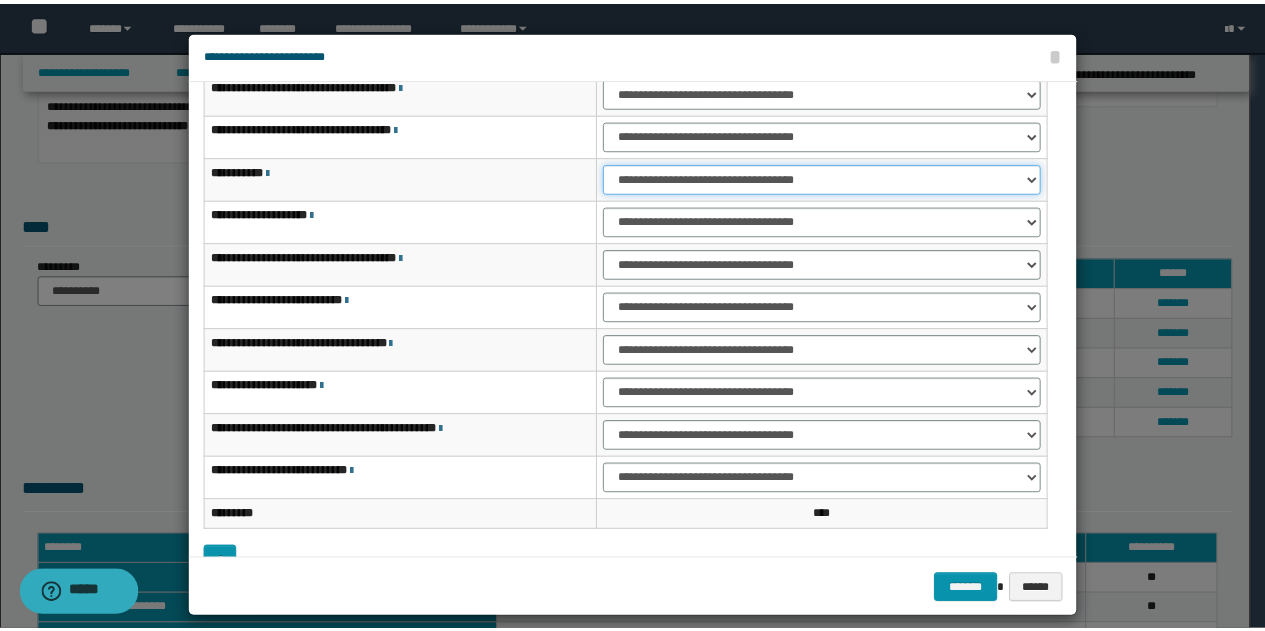 scroll, scrollTop: 116, scrollLeft: 0, axis: vertical 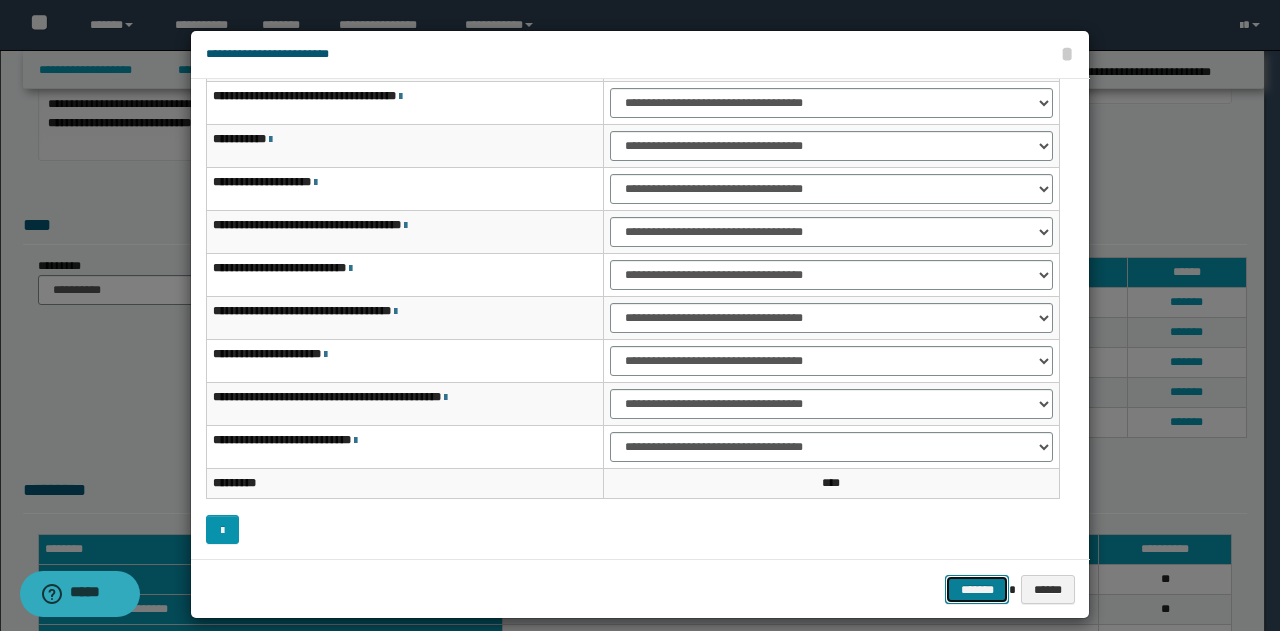 click on "*******" at bounding box center [977, 589] 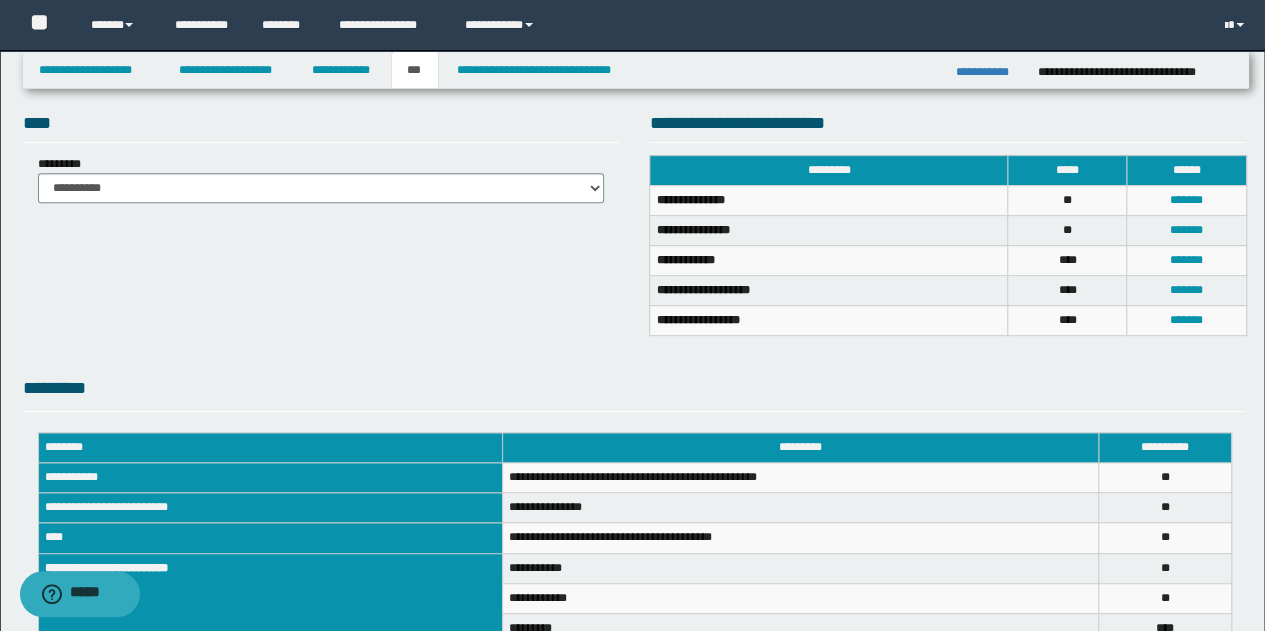 scroll, scrollTop: 229, scrollLeft: 0, axis: vertical 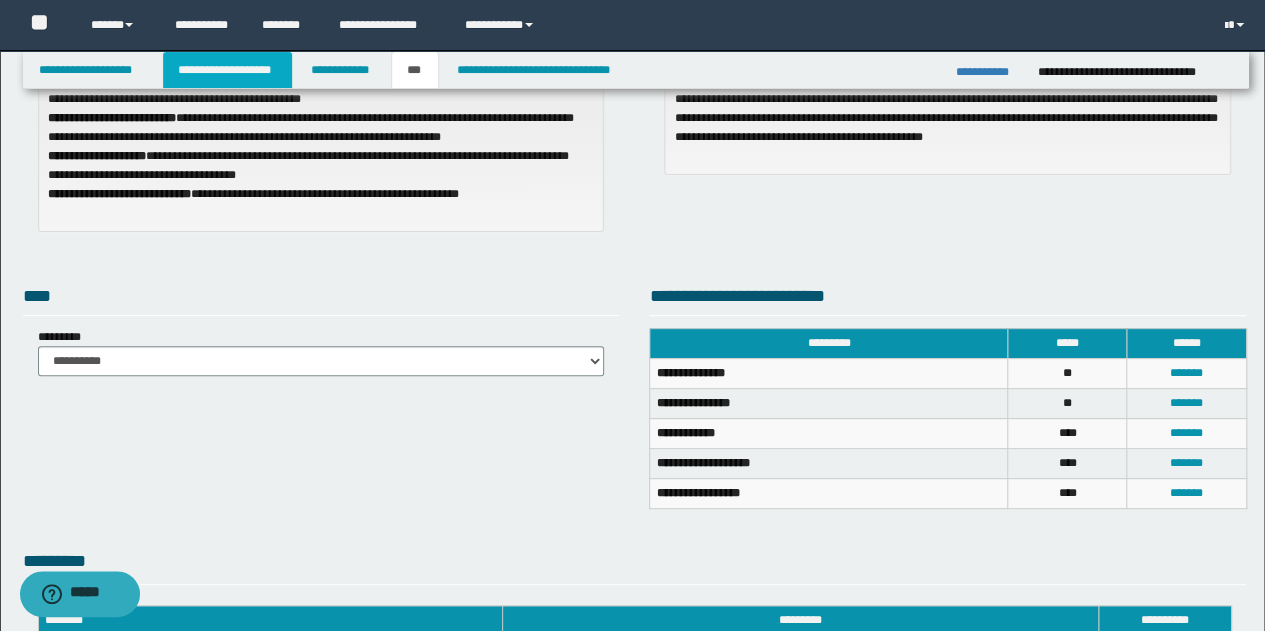 click on "**********" at bounding box center [227, 70] 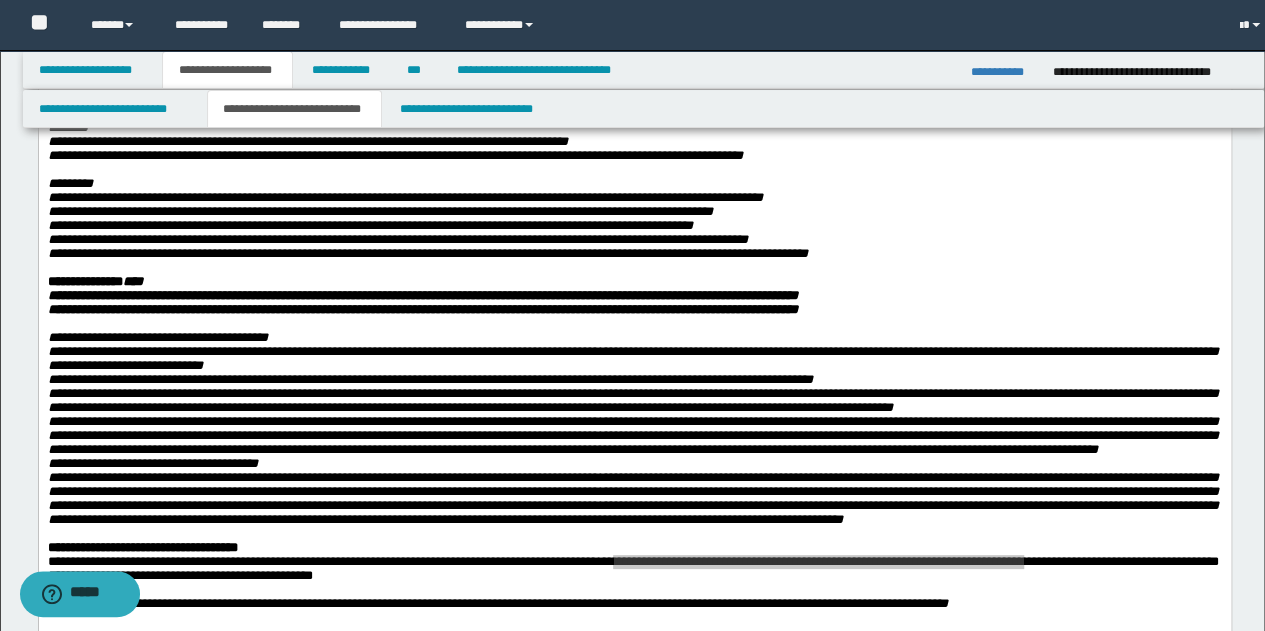 scroll, scrollTop: 260, scrollLeft: 0, axis: vertical 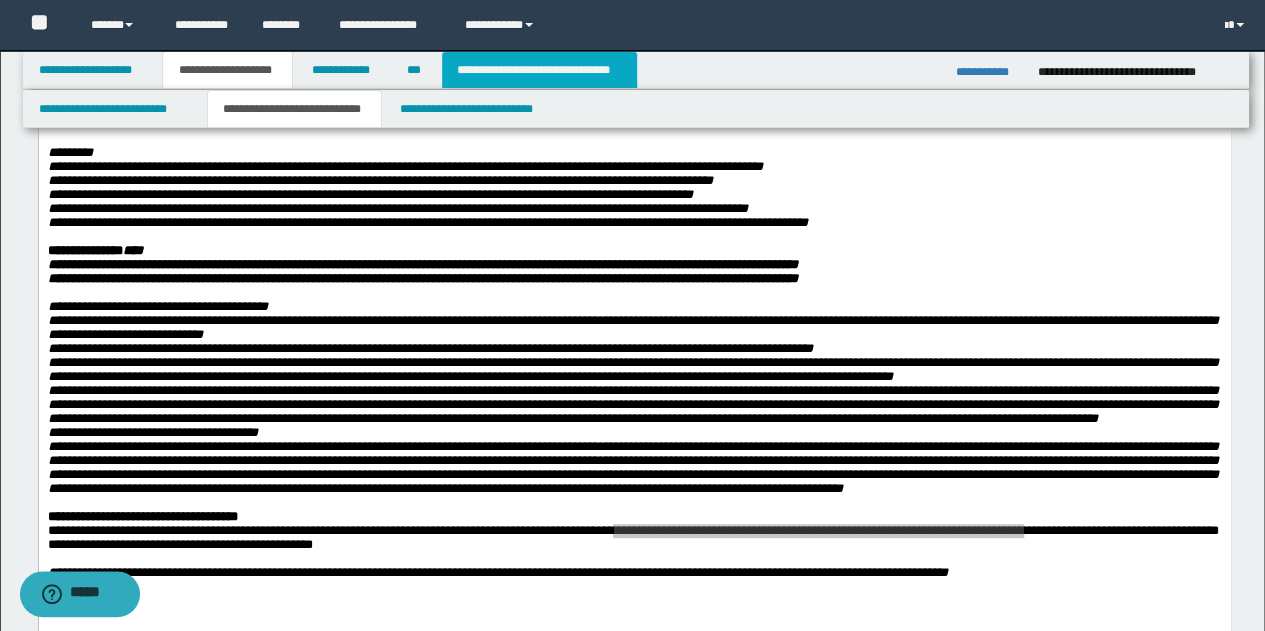click on "**********" at bounding box center [539, 70] 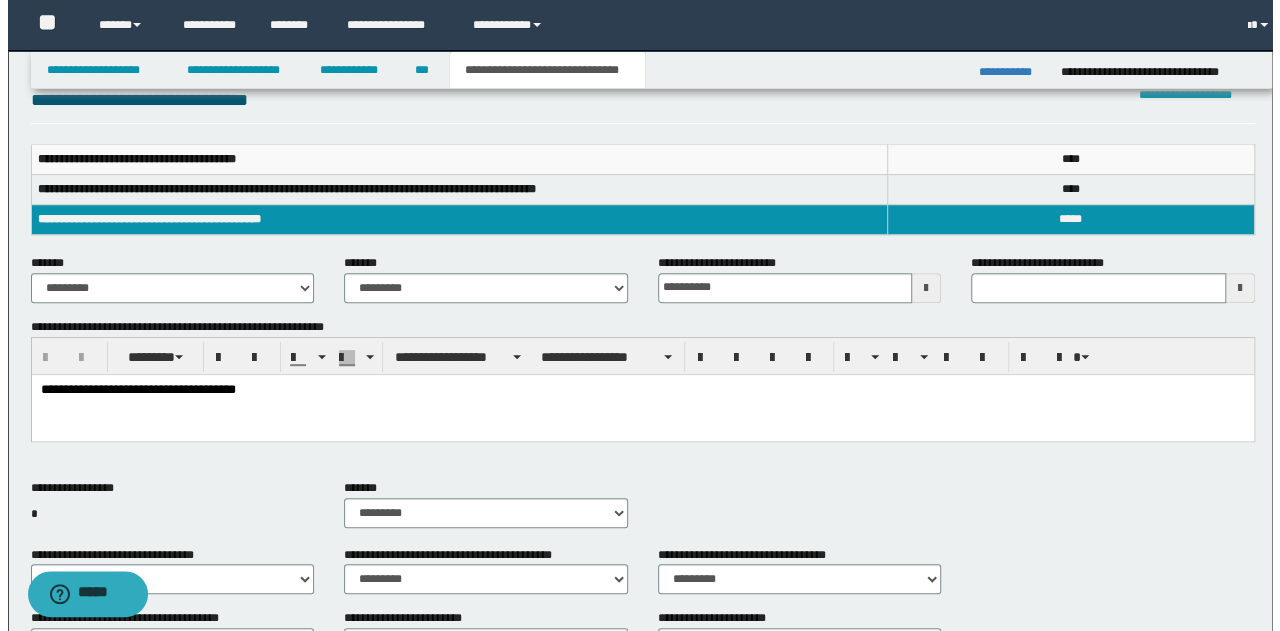 scroll, scrollTop: 229, scrollLeft: 0, axis: vertical 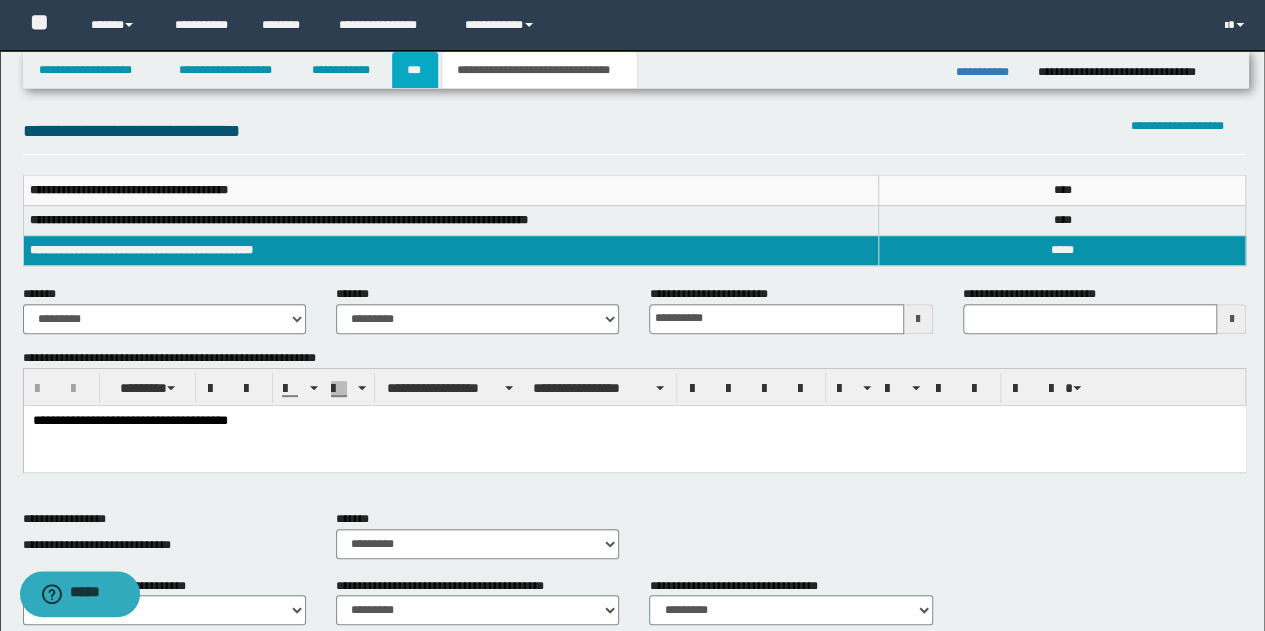 click on "***" at bounding box center (415, 70) 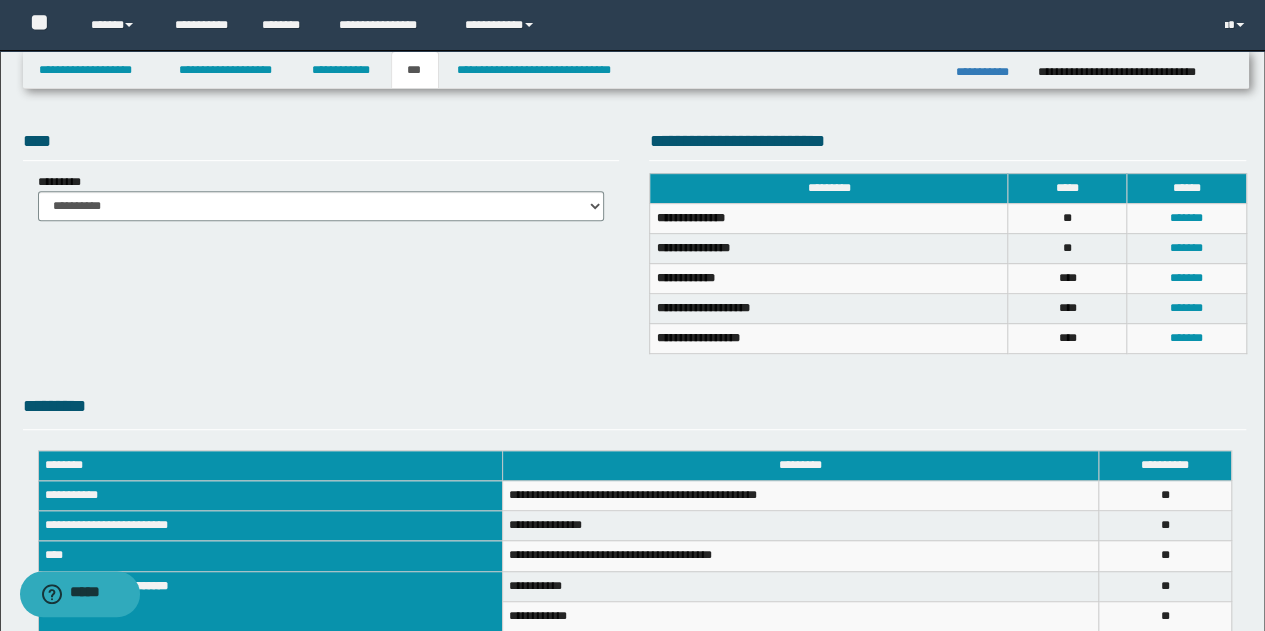 scroll, scrollTop: 629, scrollLeft: 0, axis: vertical 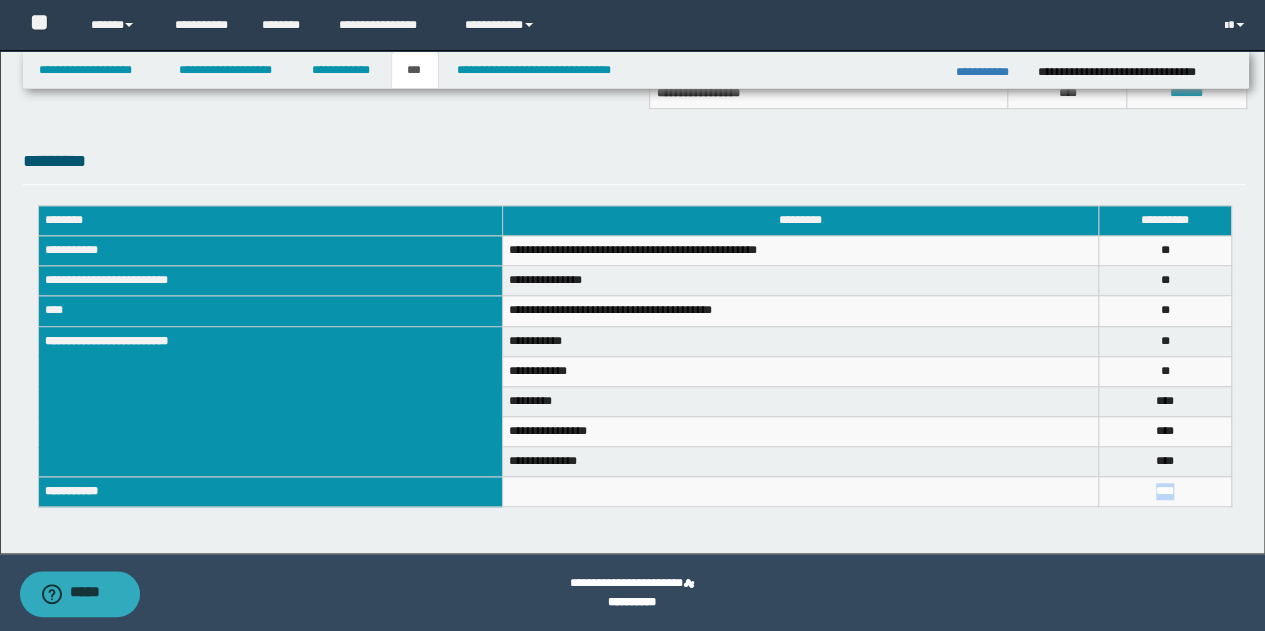 drag, startPoint x: 1203, startPoint y: 474, endPoint x: 1128, endPoint y: 490, distance: 76.687675 